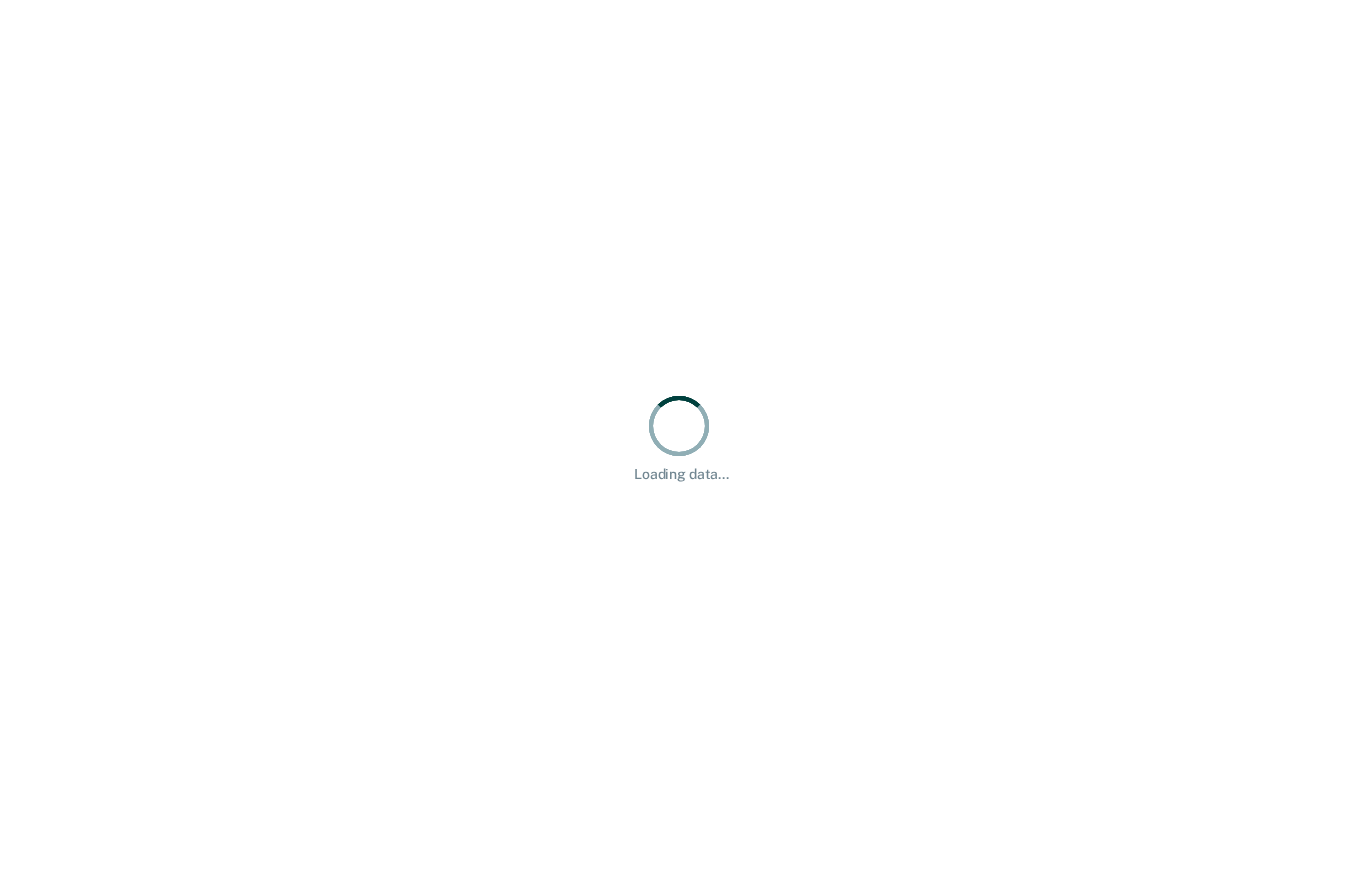 scroll, scrollTop: 0, scrollLeft: 0, axis: both 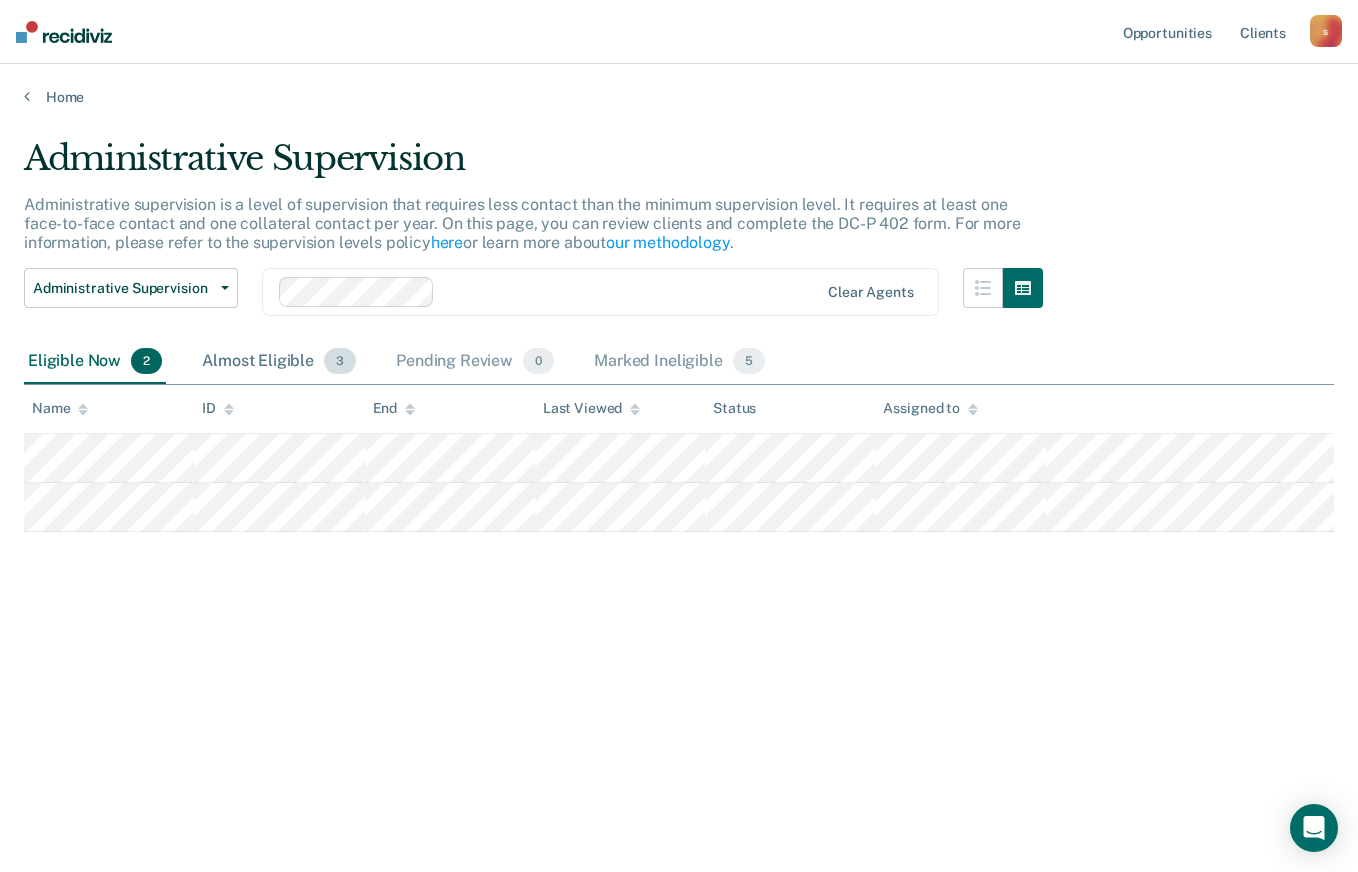 click on "Almost Eligible 3" at bounding box center [279, 362] 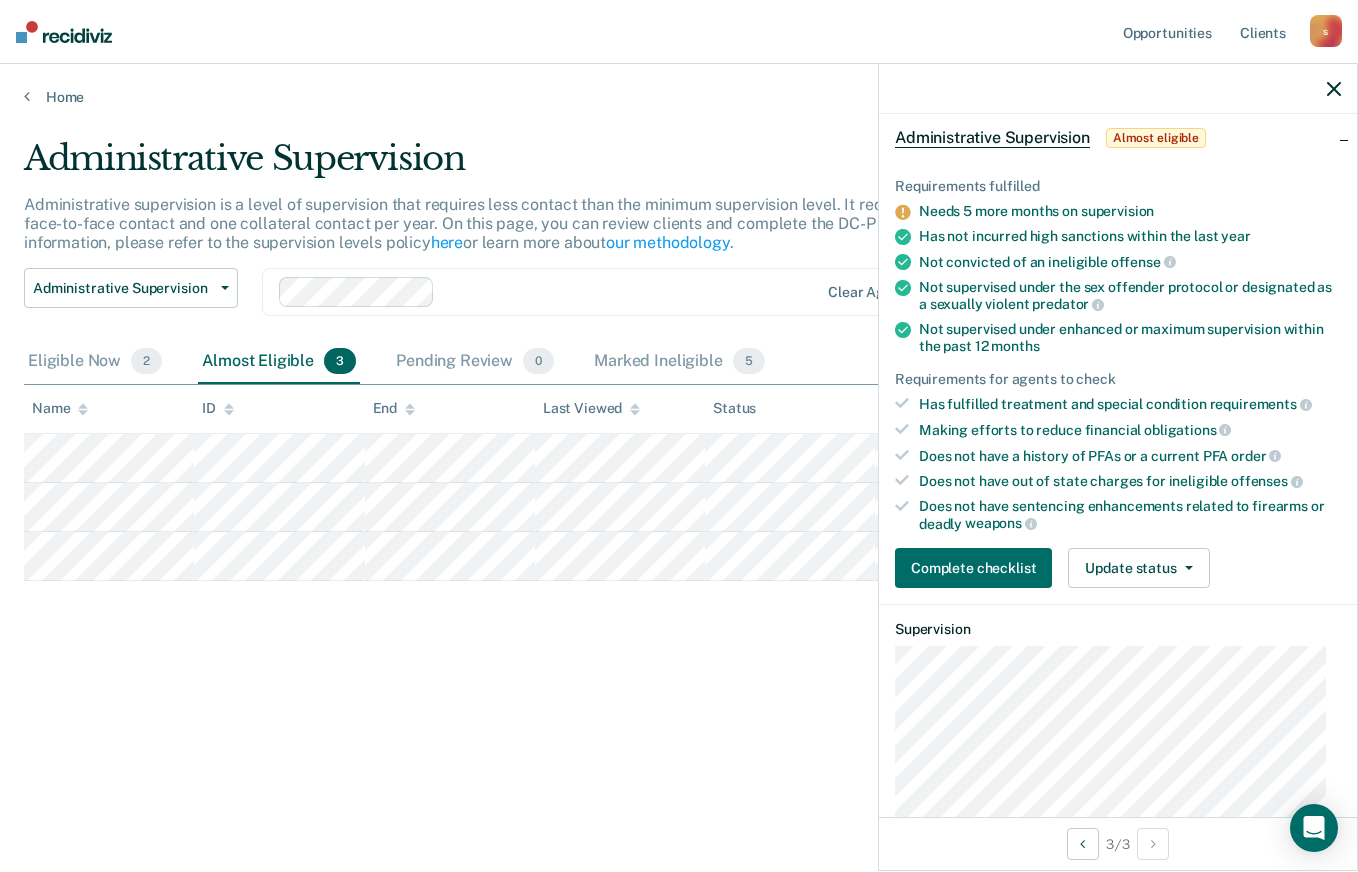 scroll, scrollTop: 103, scrollLeft: 0, axis: vertical 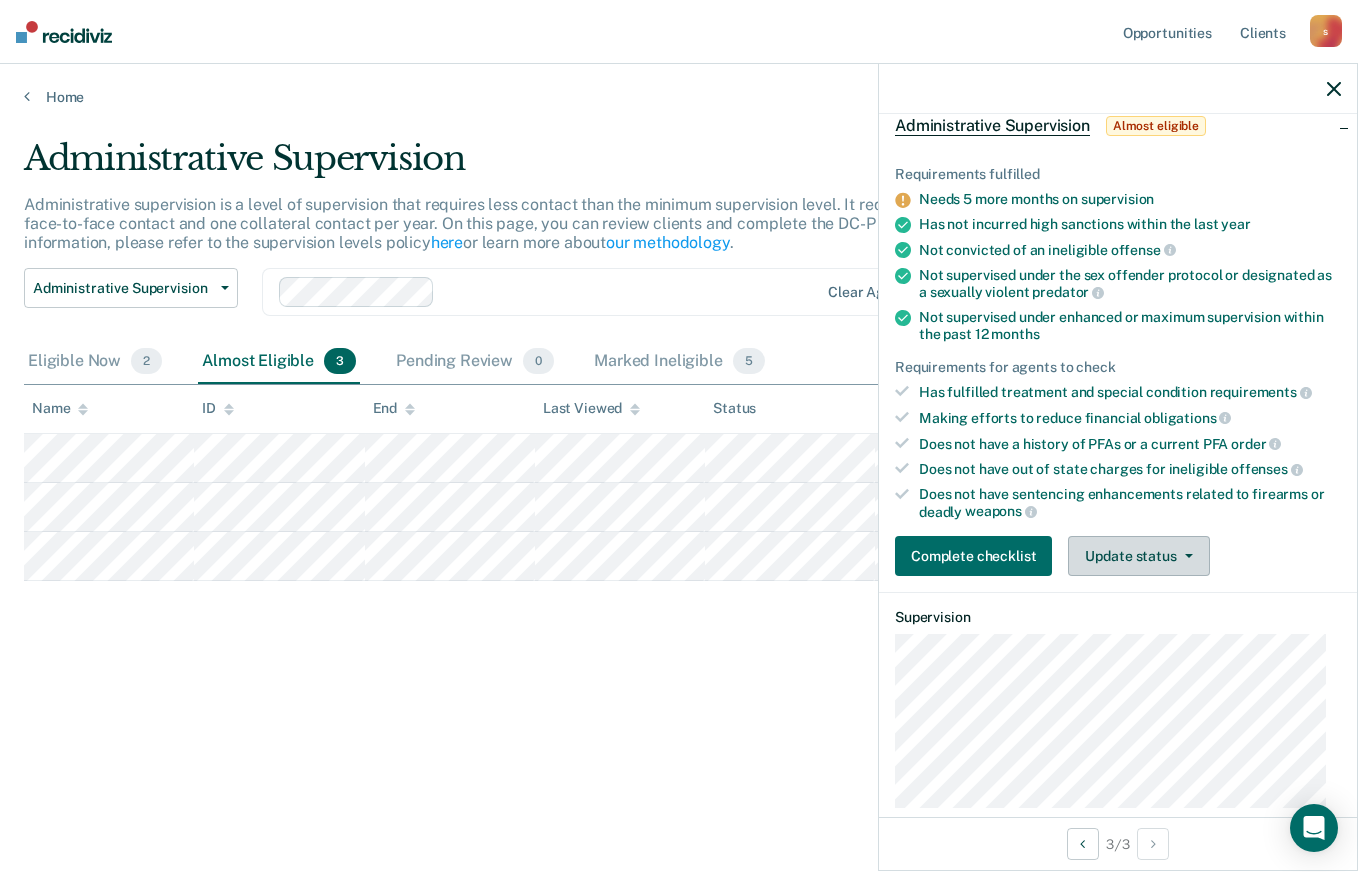 click at bounding box center [1185, 556] 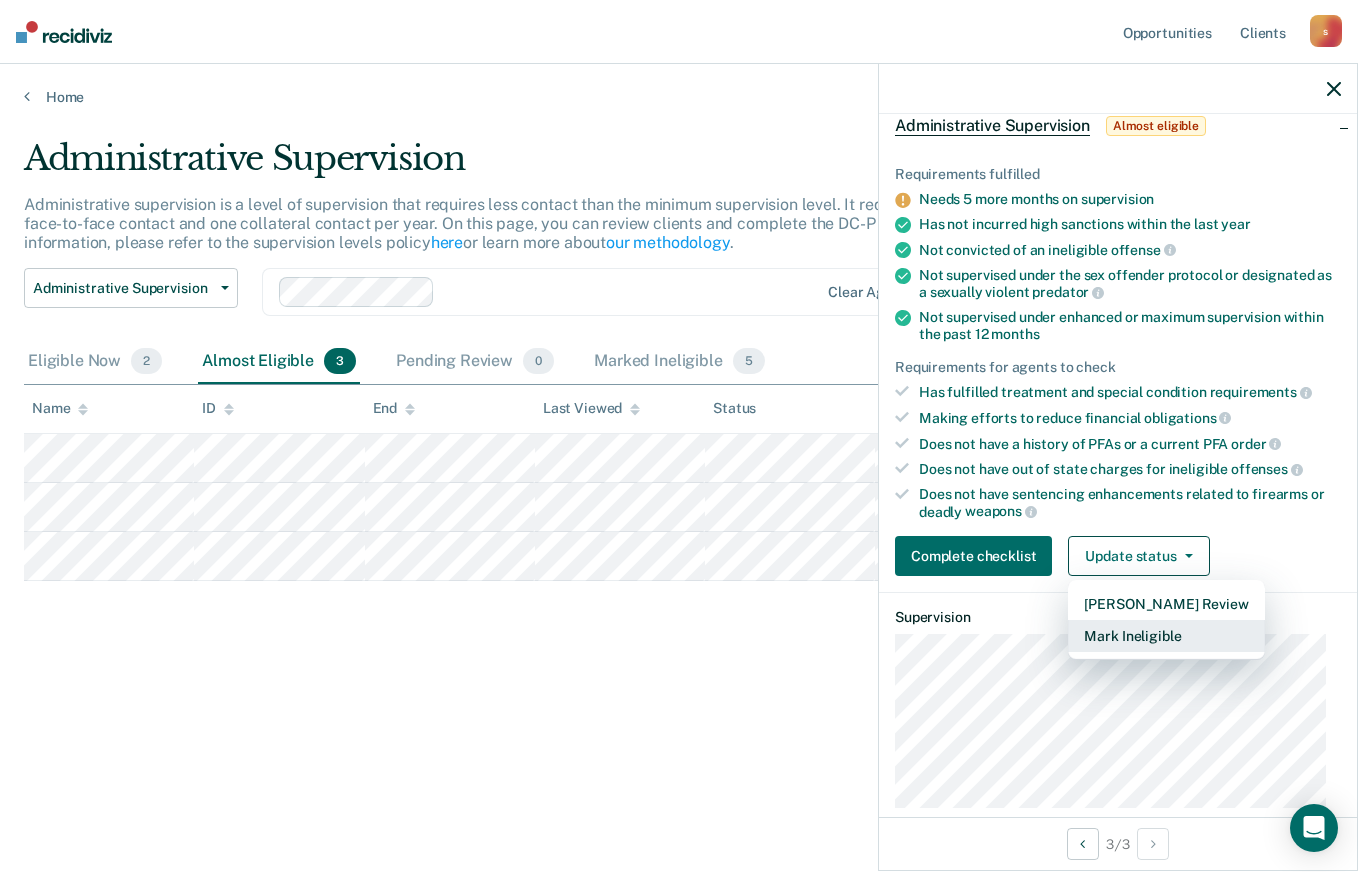 click on "Mark Ineligible" at bounding box center [1166, 636] 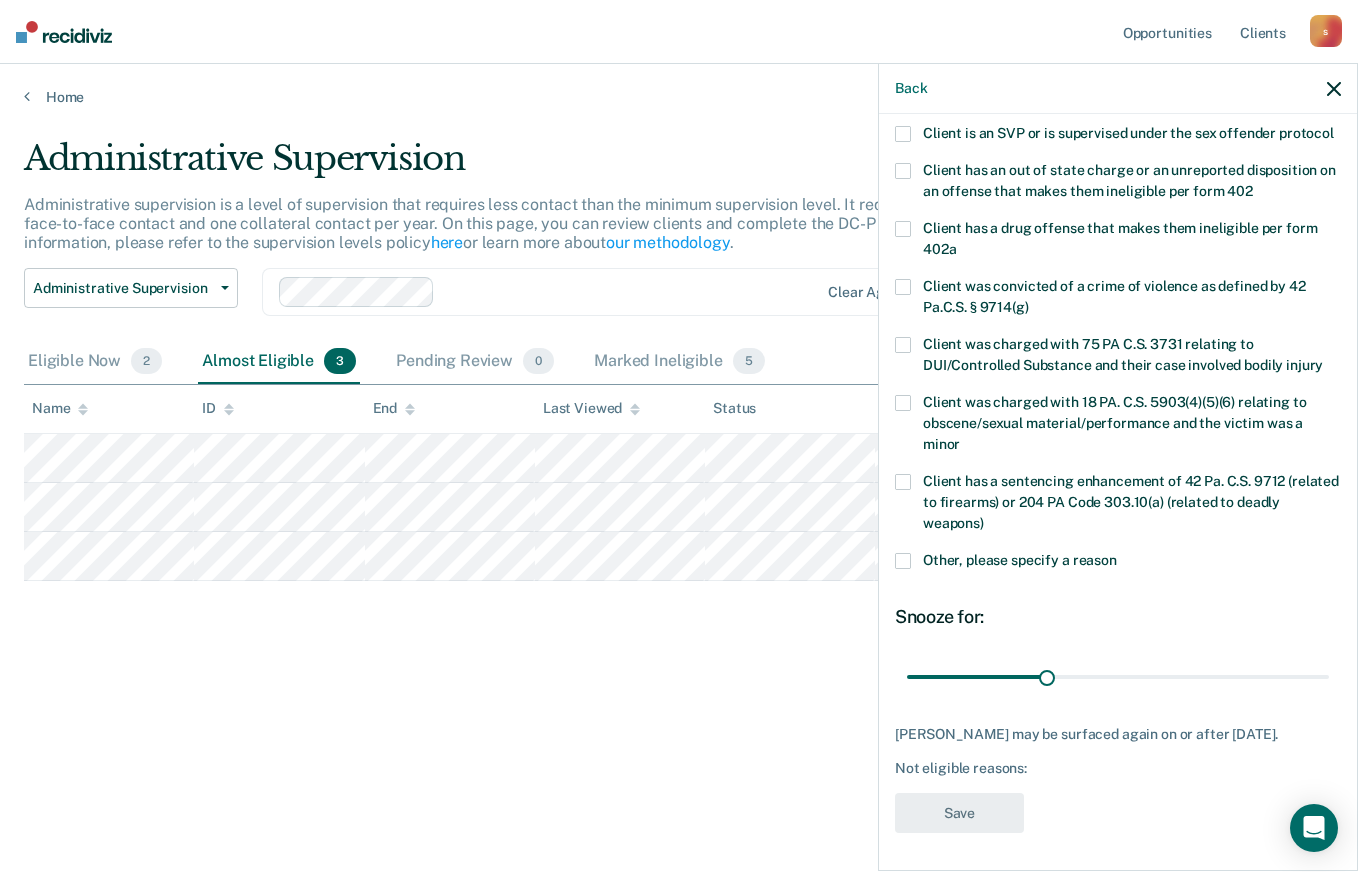scroll, scrollTop: 294, scrollLeft: 0, axis: vertical 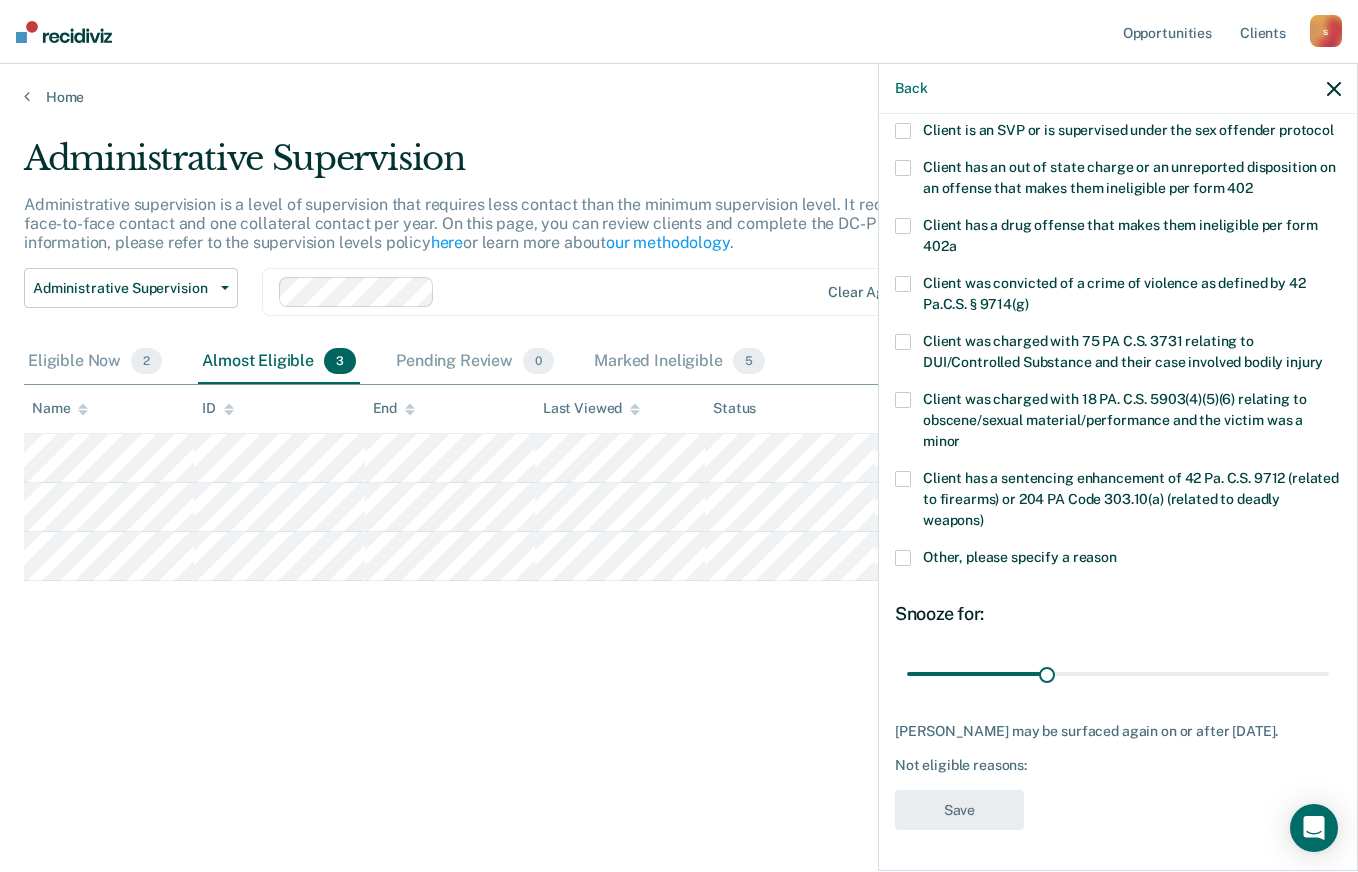 click on "Other, please specify a reason" at bounding box center [1020, 557] 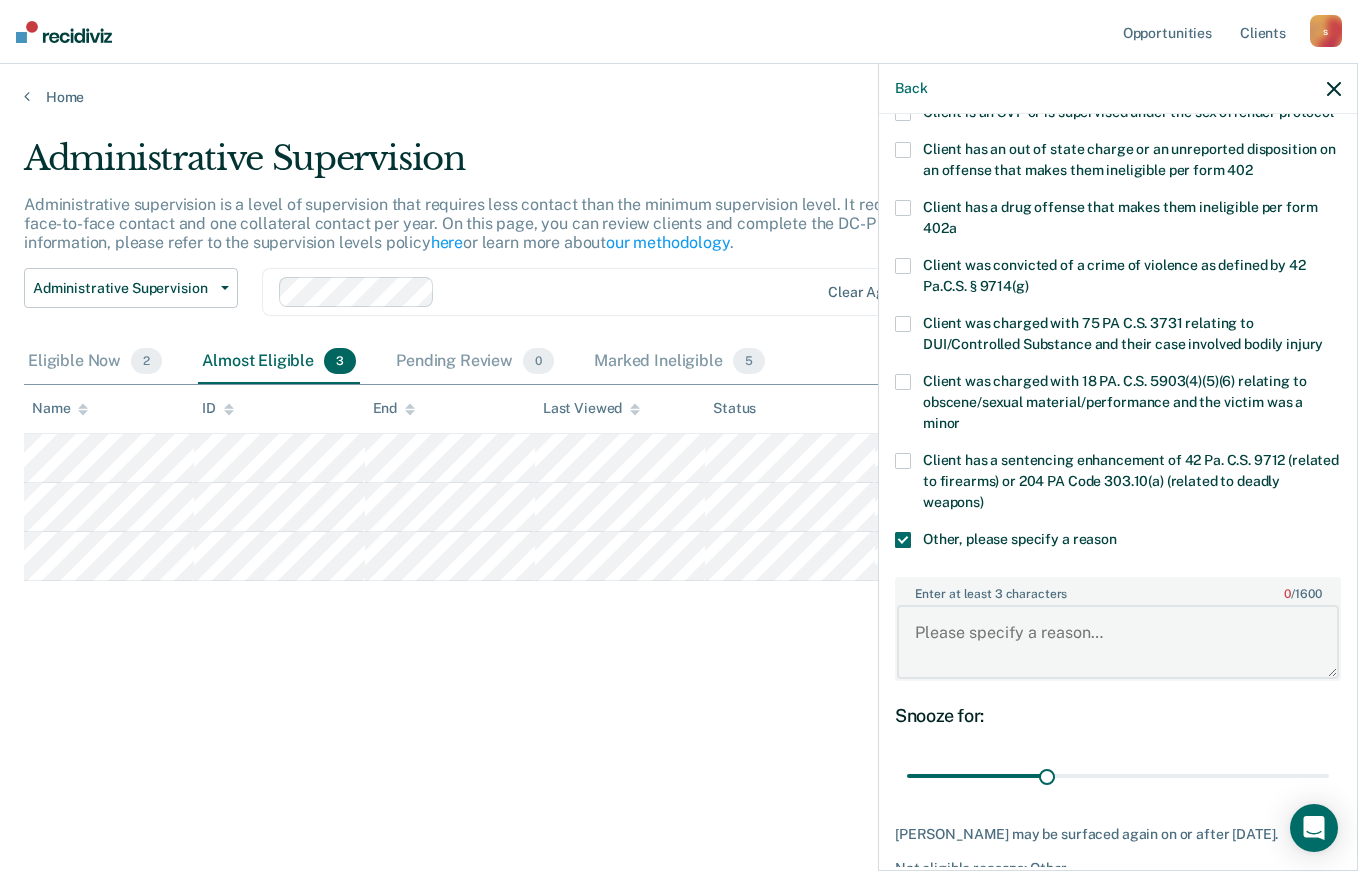 click on "Enter at least 3 characters 0  /  1600" at bounding box center [1118, 642] 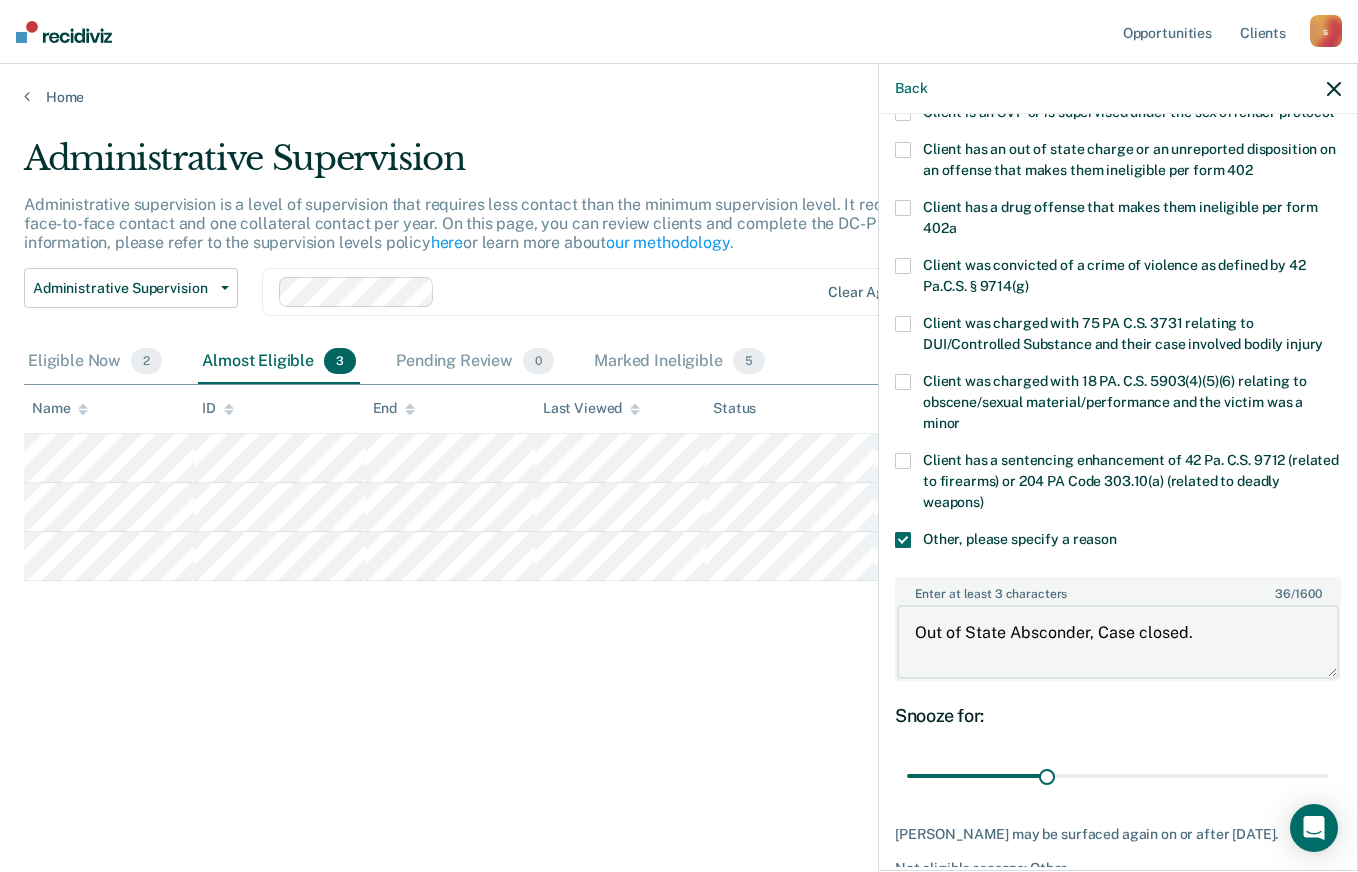 type on "Out of State Absconder, Case closed." 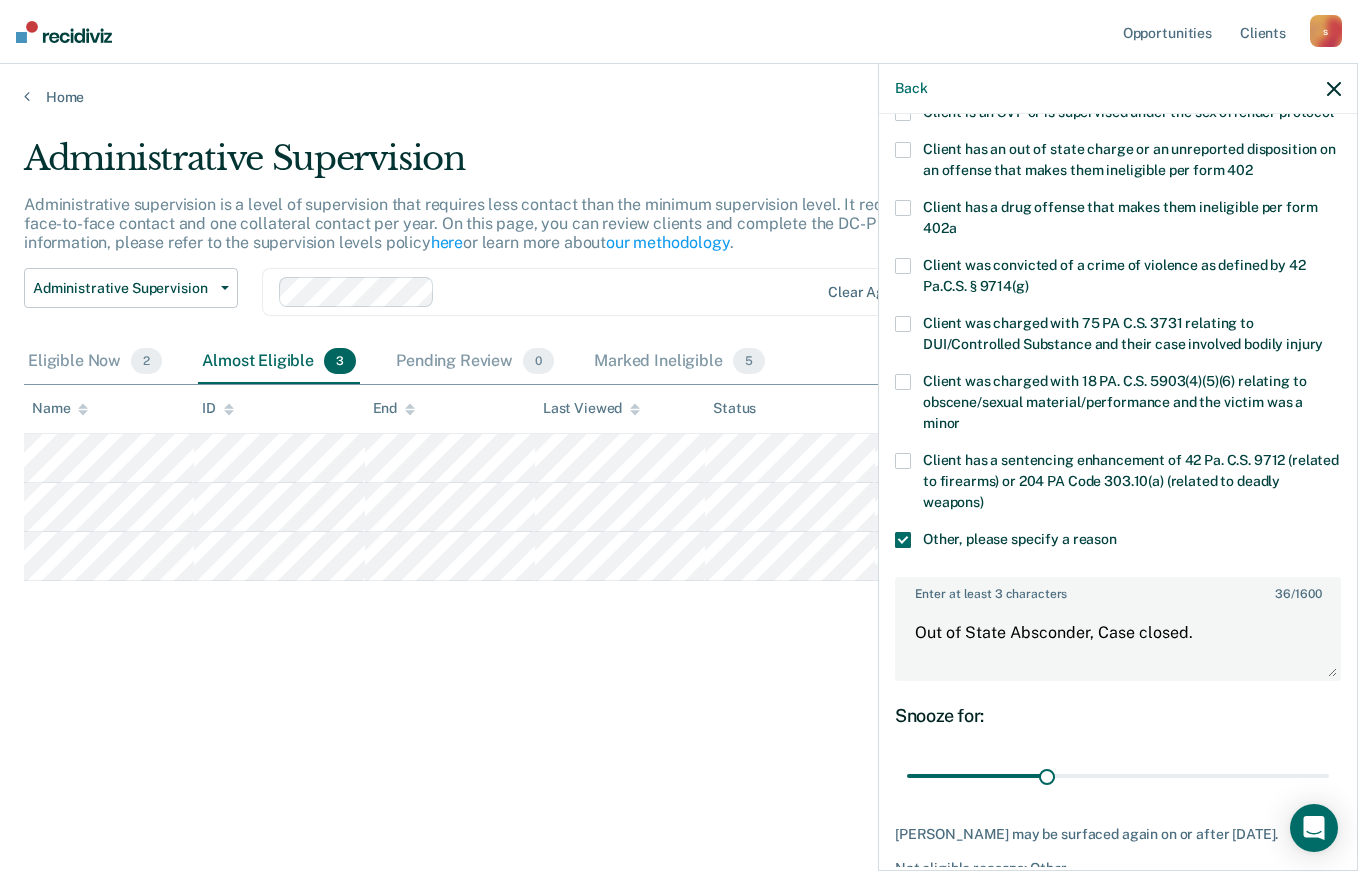 click on "Snooze for: 30 days" at bounding box center [1118, 749] 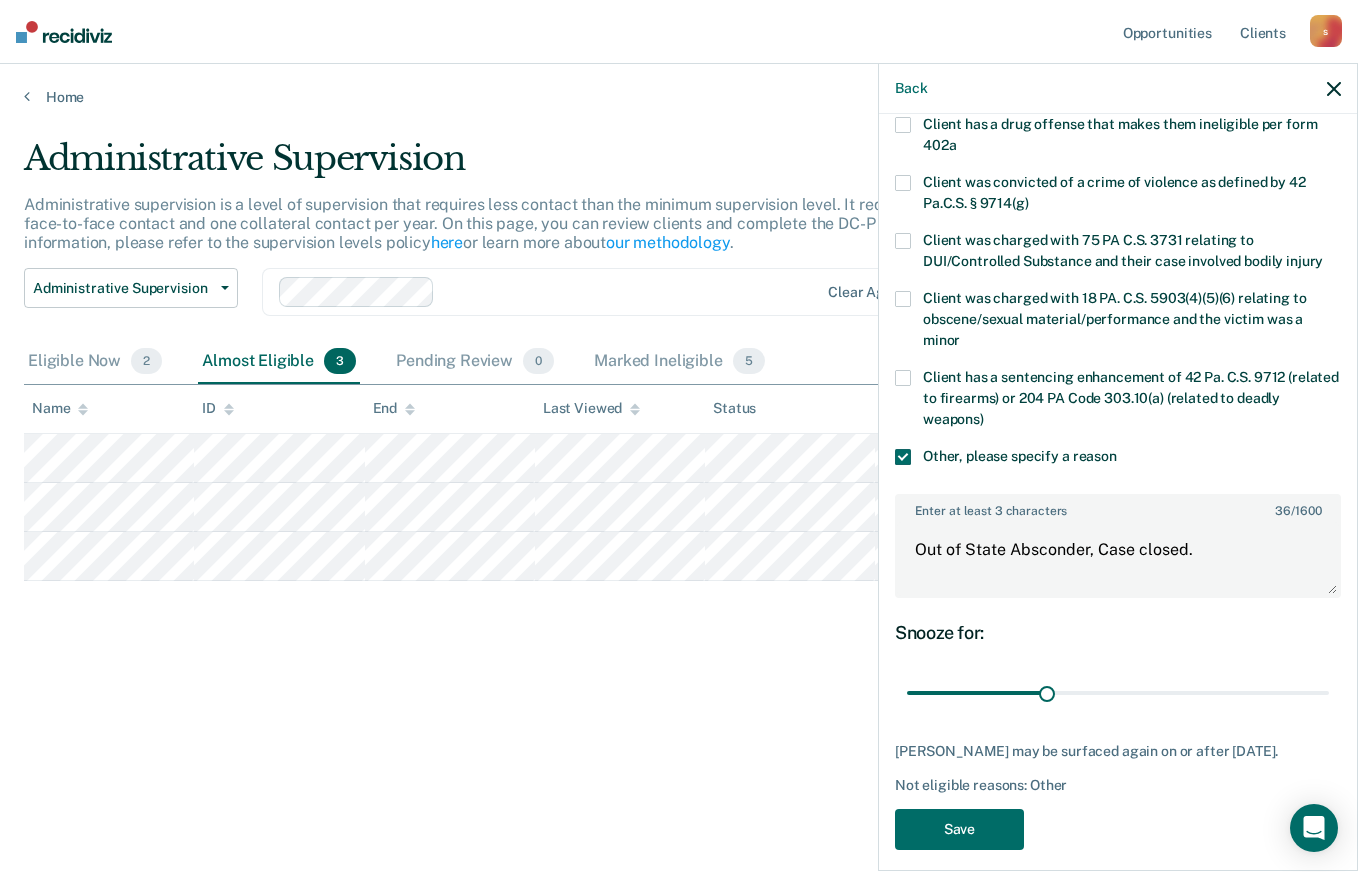 scroll, scrollTop: 415, scrollLeft: 0, axis: vertical 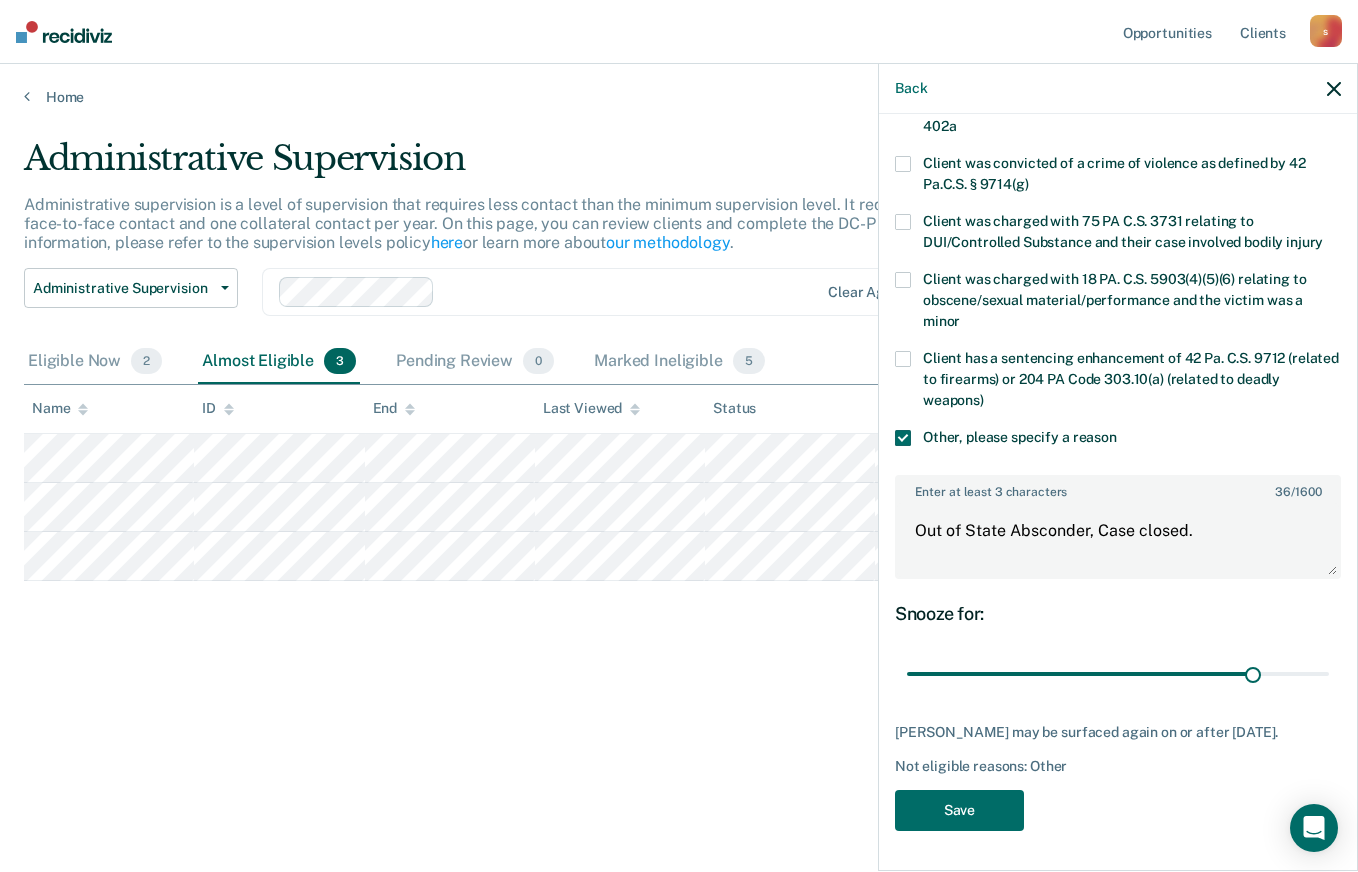 type on "90" 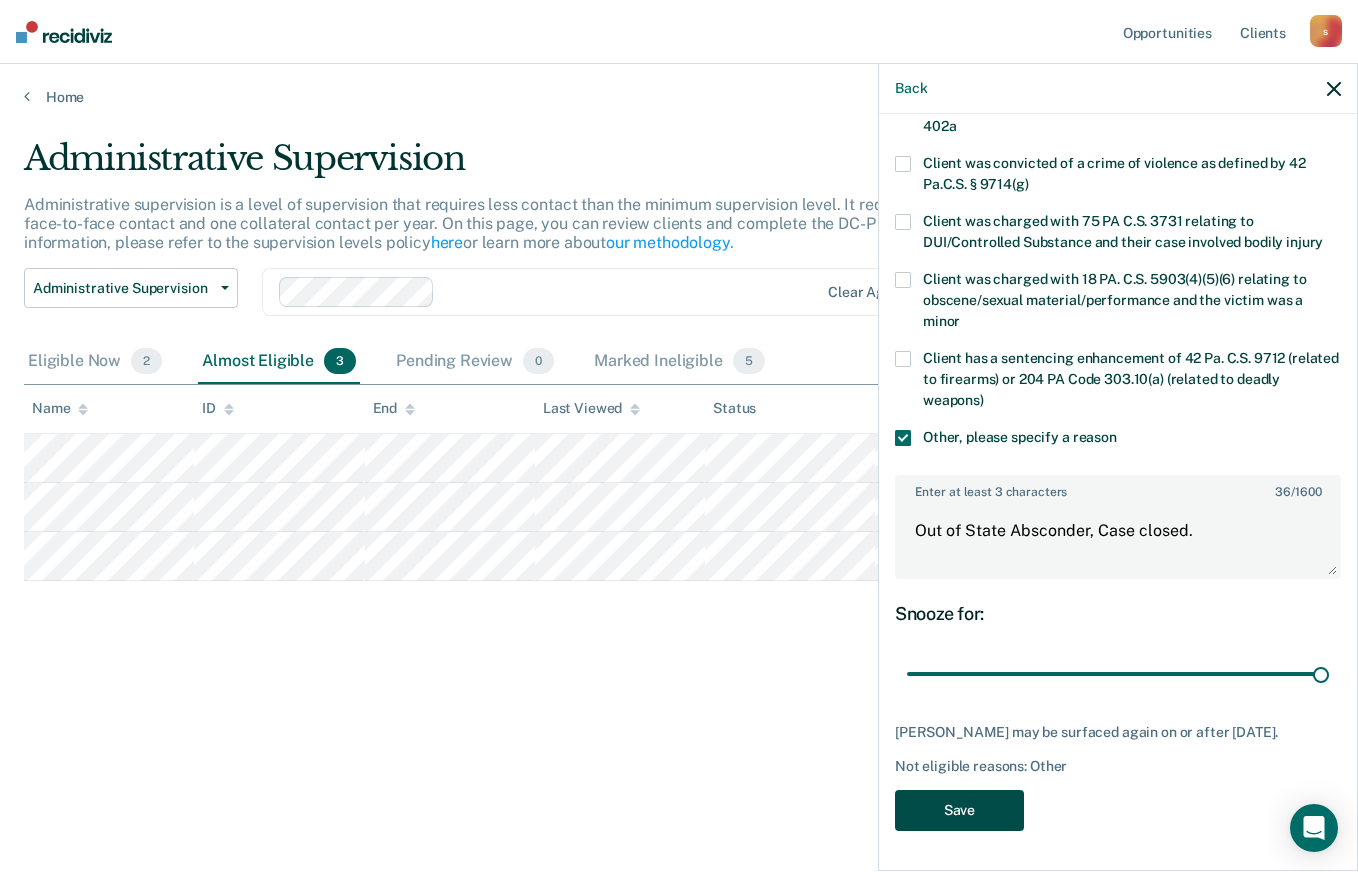 click on "Save" at bounding box center (959, 810) 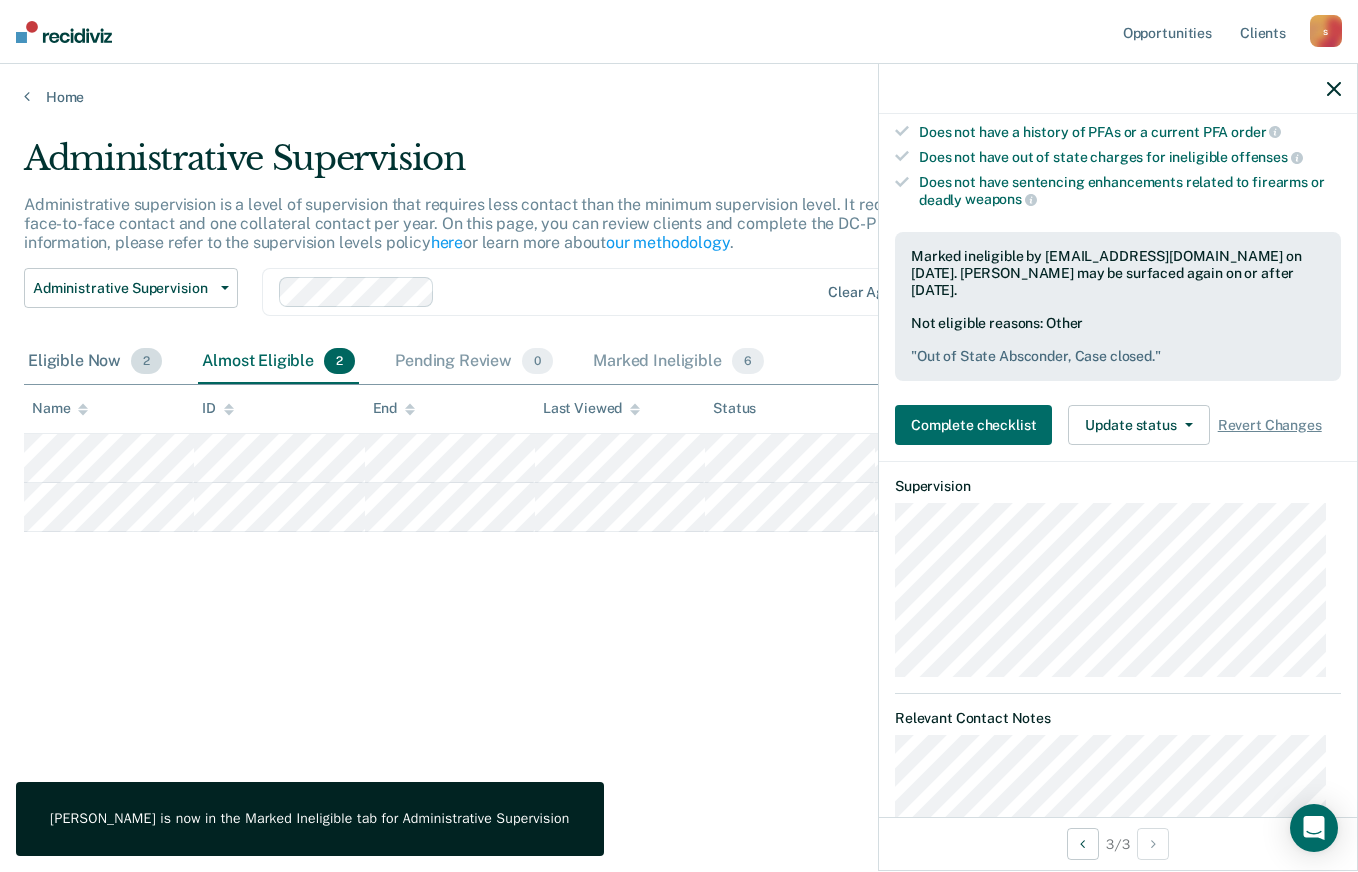 click on "Eligible Now 2" at bounding box center [95, 362] 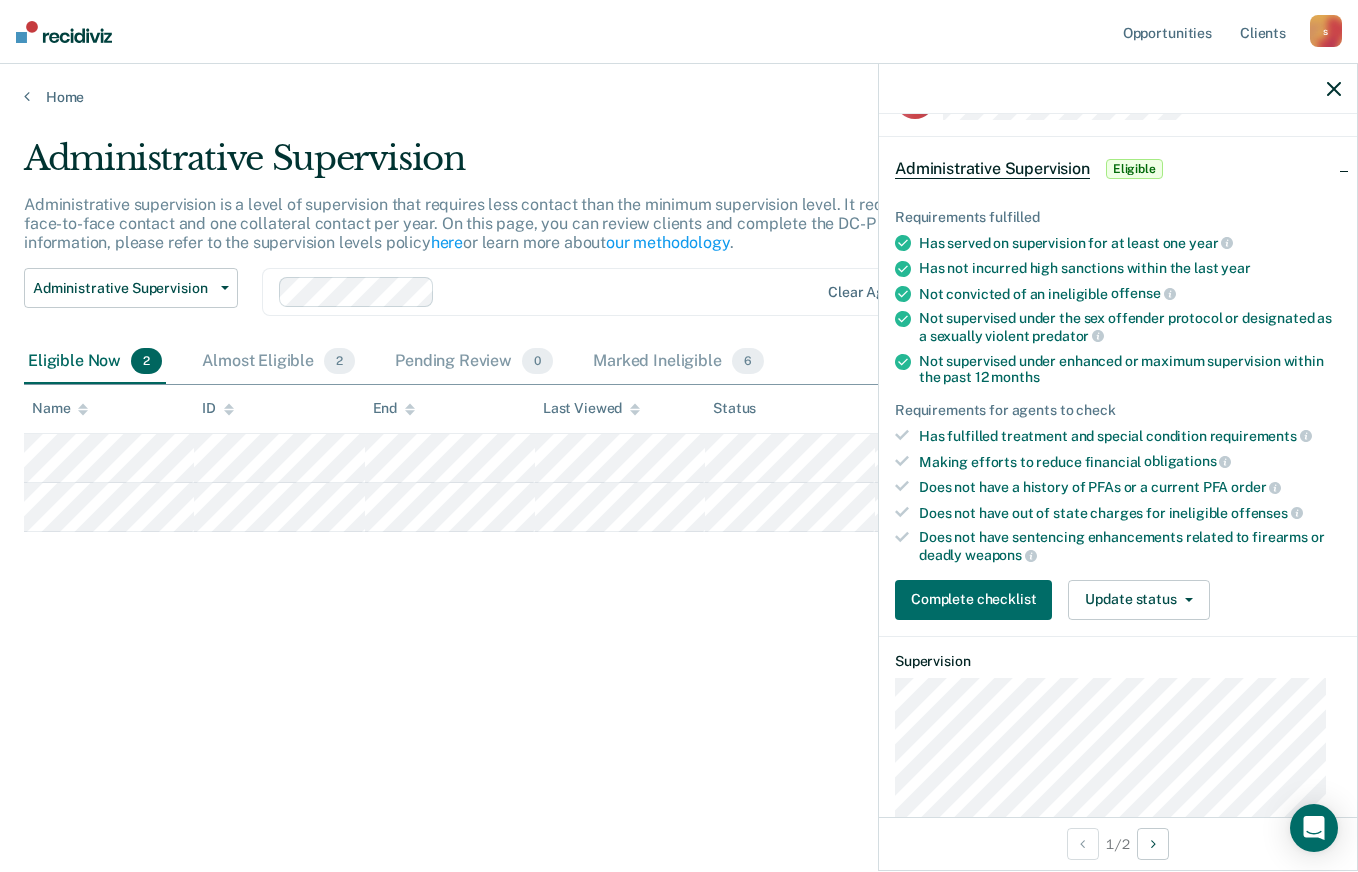 scroll, scrollTop: 59, scrollLeft: 0, axis: vertical 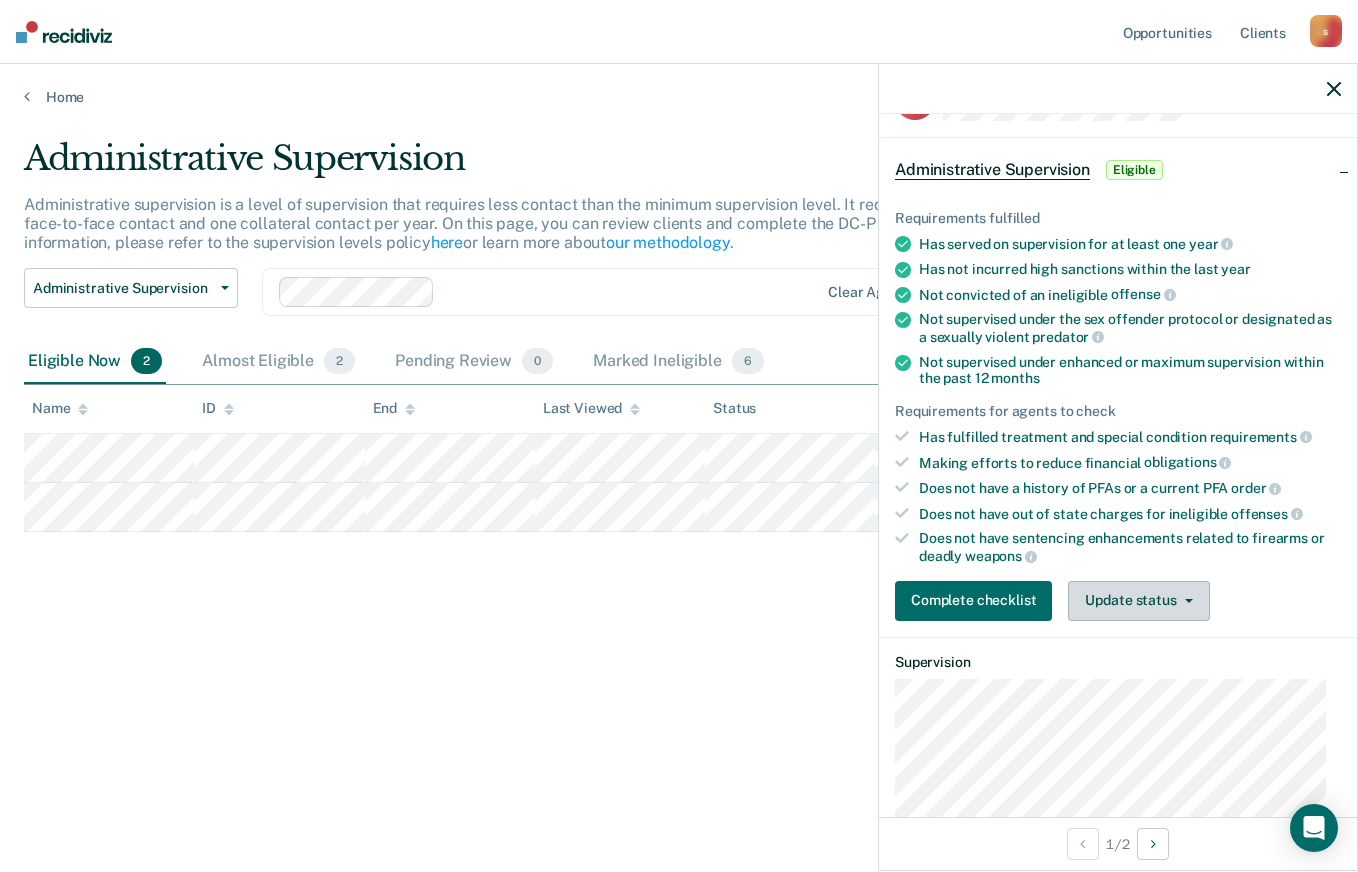 click on "Update status" at bounding box center [1138, 601] 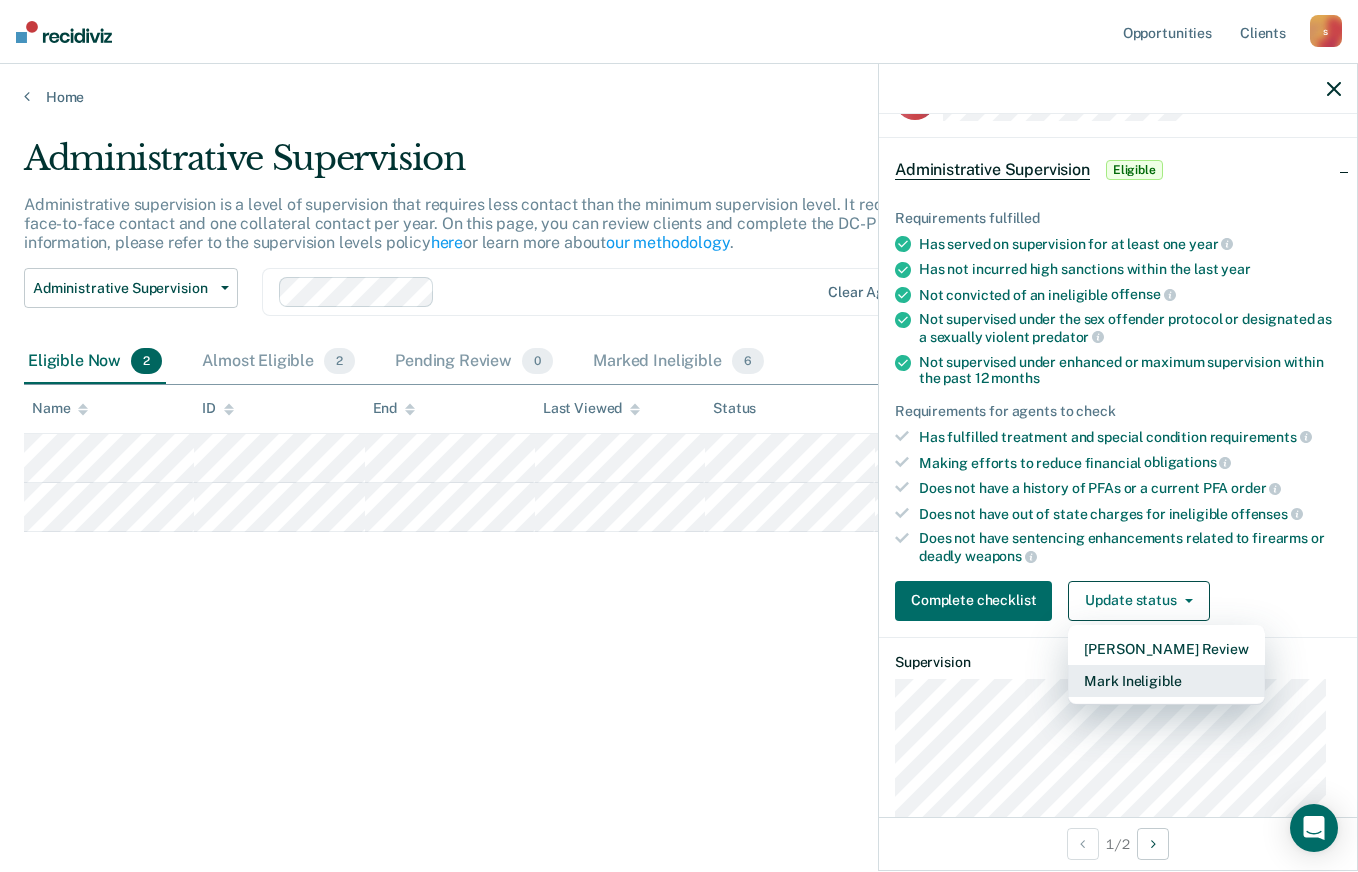 click on "Mark Ineligible" at bounding box center (1166, 681) 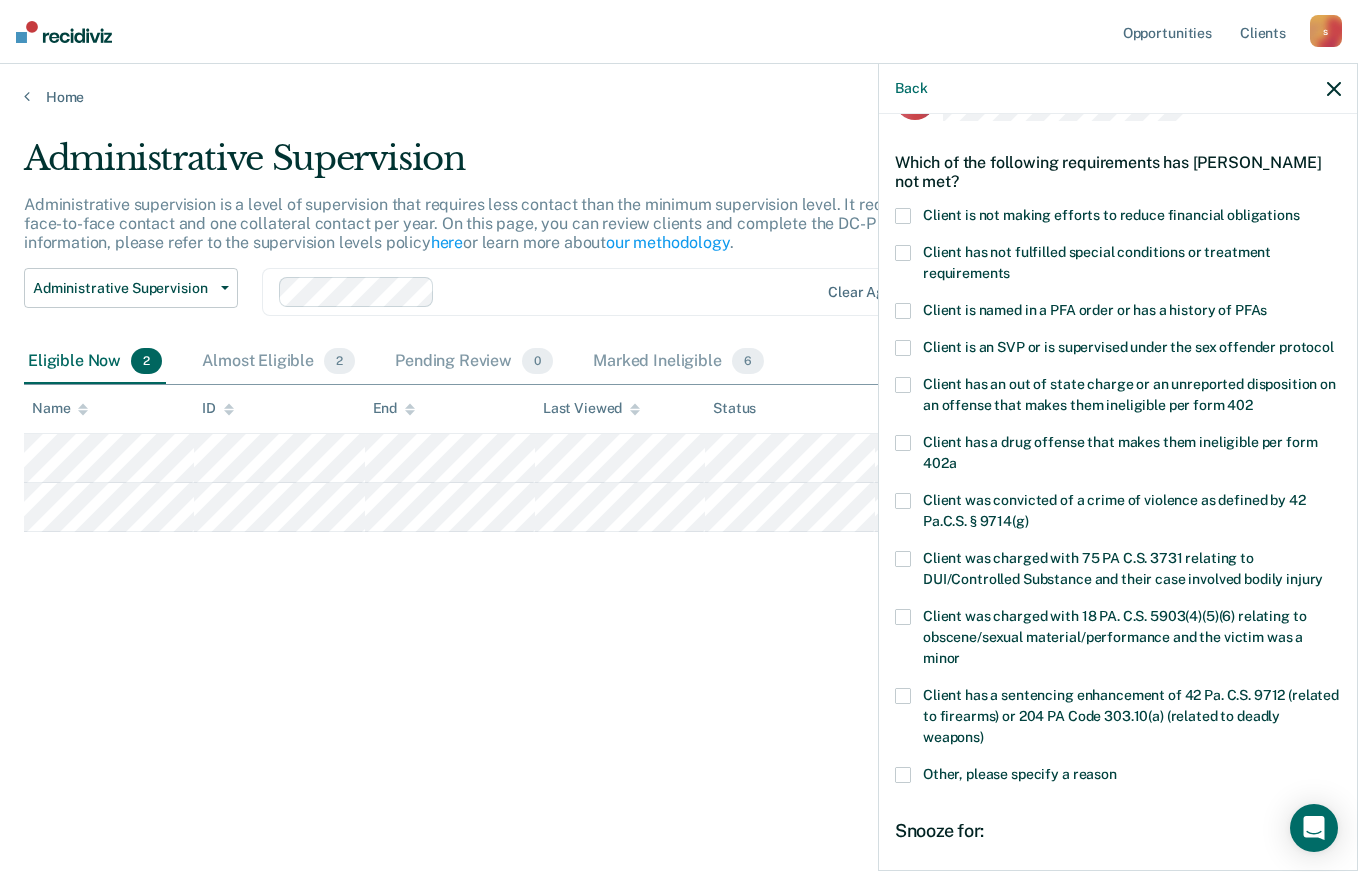 click on "Client has not fulfilled special conditions or treatment requirements" at bounding box center [1118, 266] 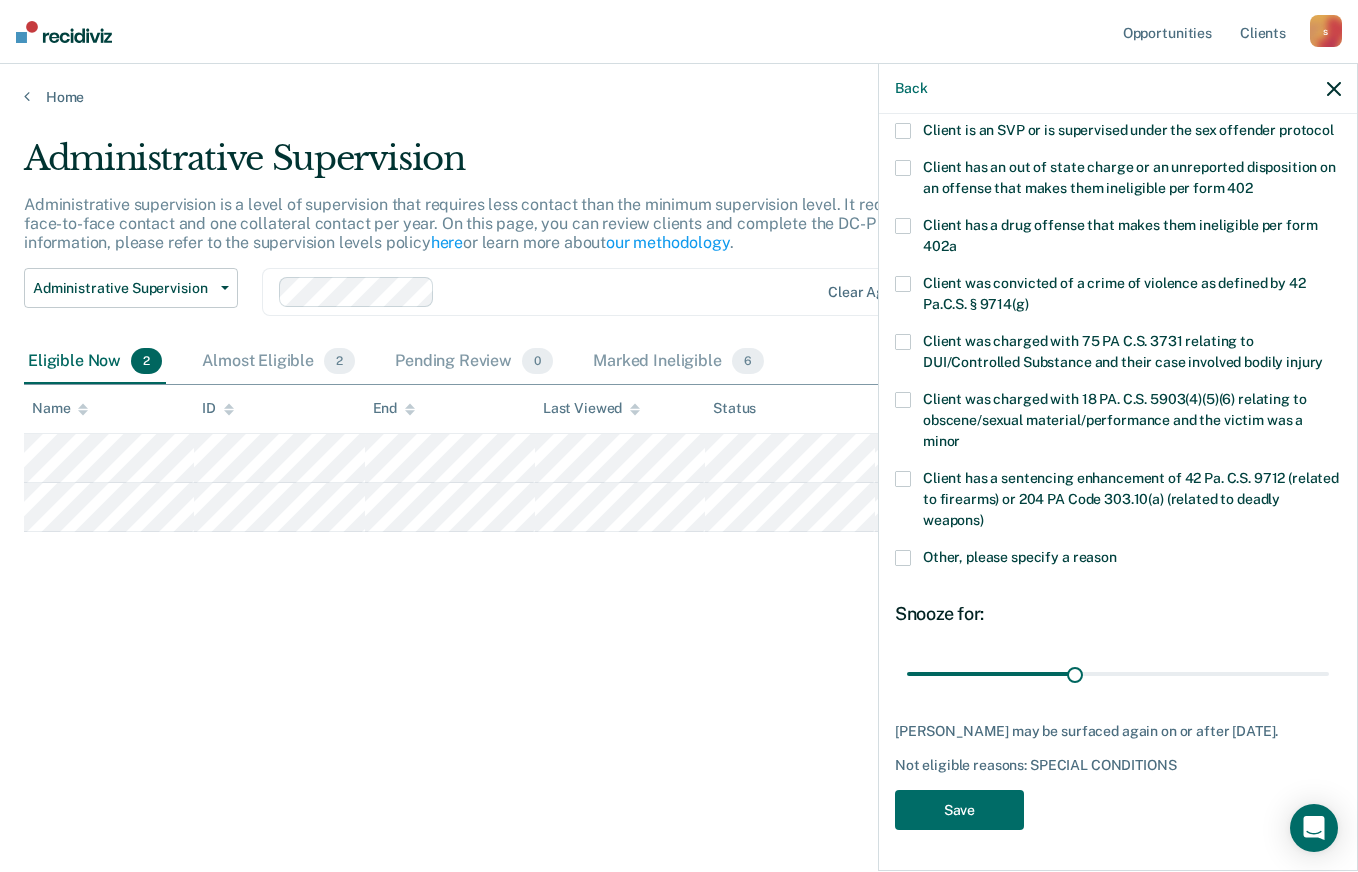 scroll, scrollTop: 311, scrollLeft: 0, axis: vertical 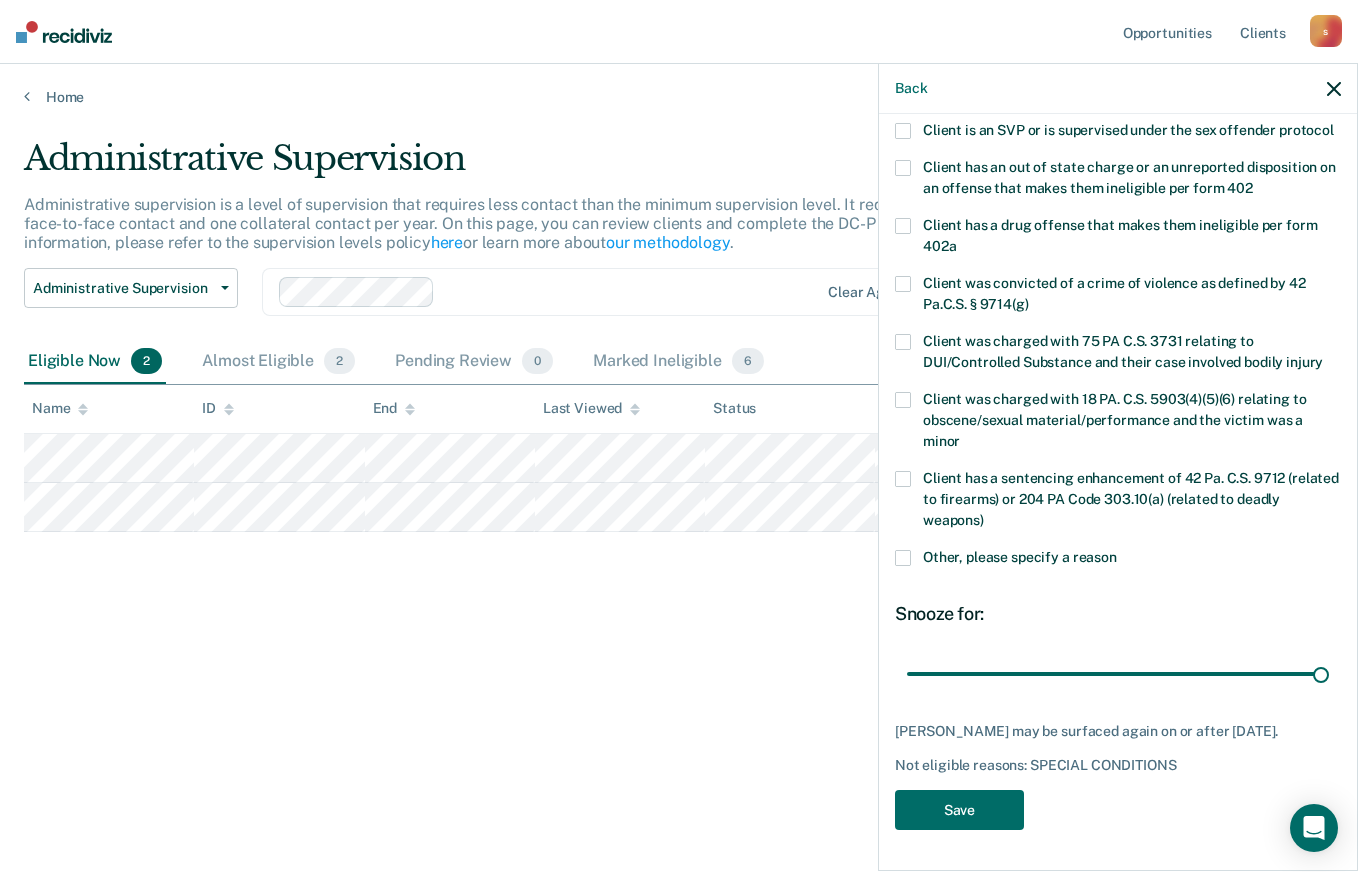 type on "90" 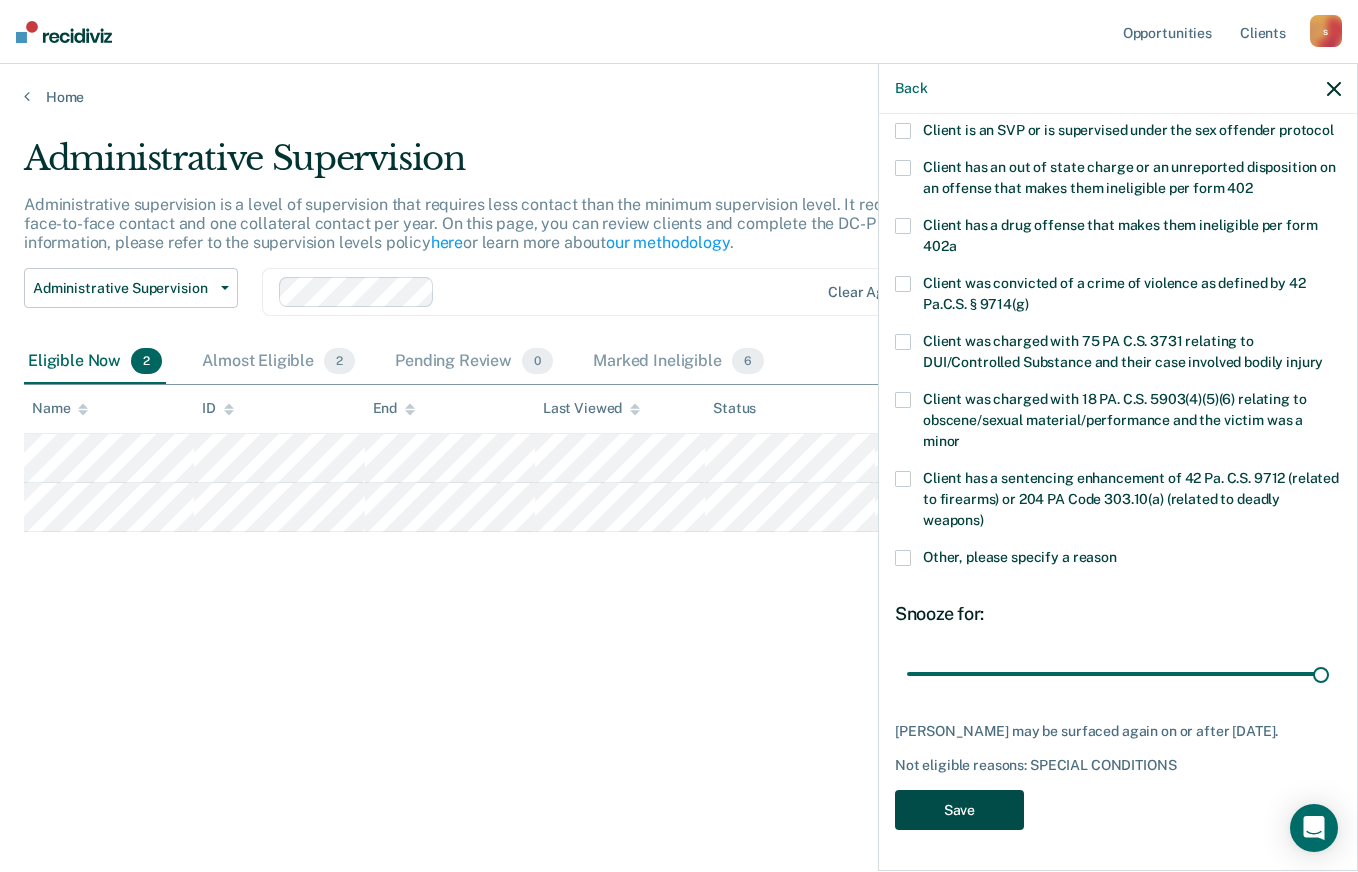 click on "Save" at bounding box center (959, 810) 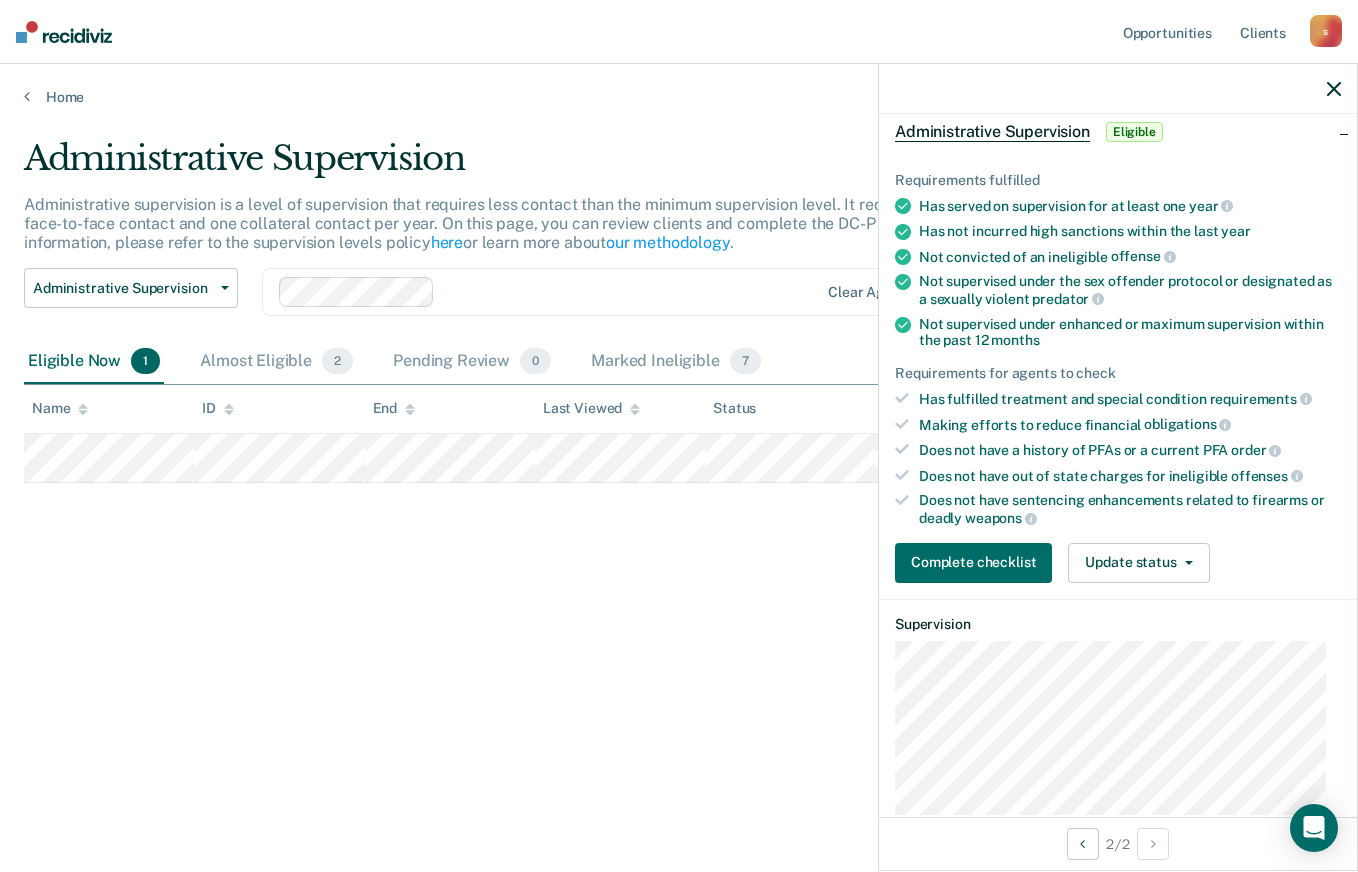 scroll, scrollTop: 96, scrollLeft: 0, axis: vertical 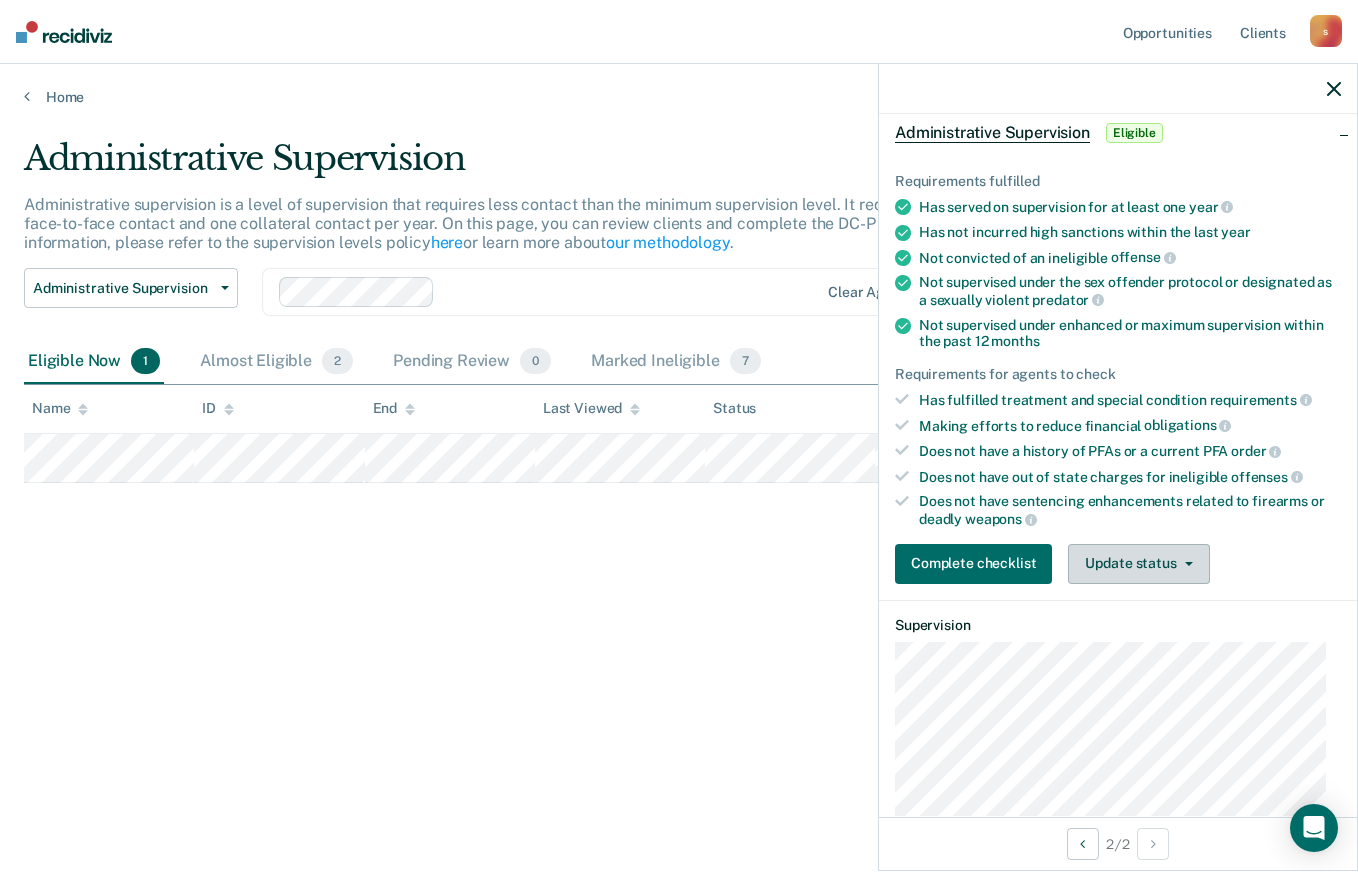 click 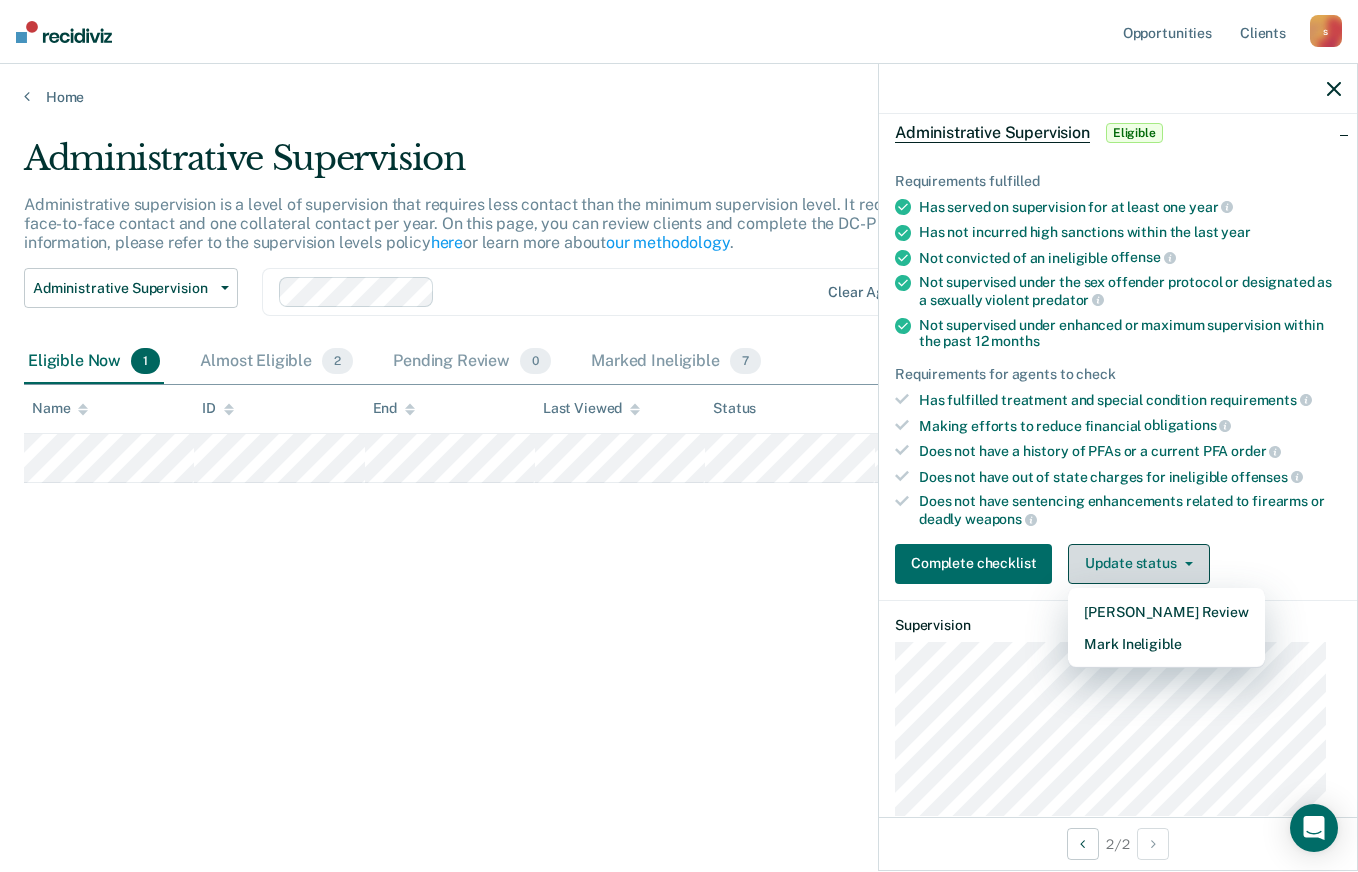 click on "Mark Ineligible" at bounding box center [1166, 644] 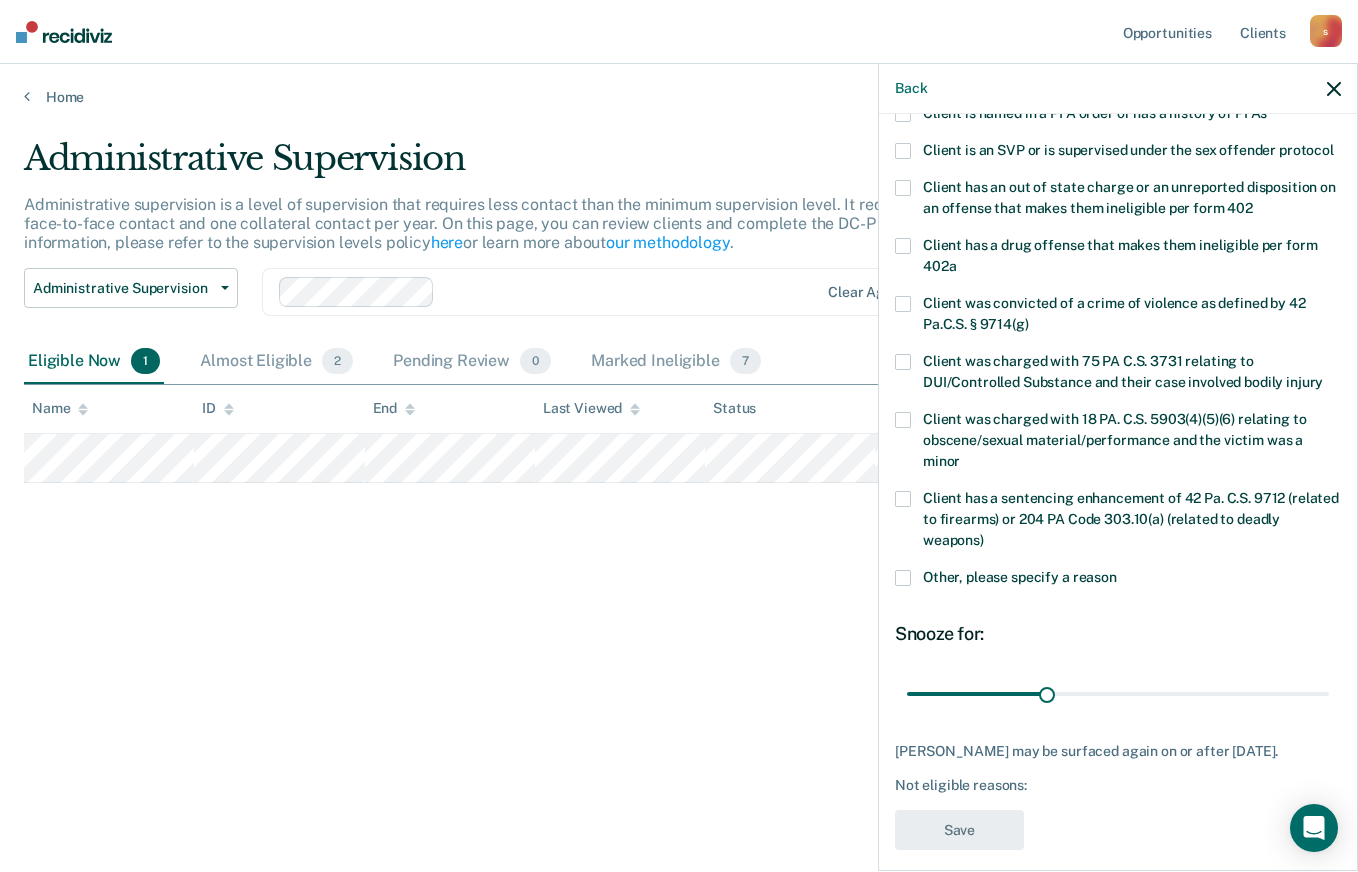 scroll, scrollTop: 294, scrollLeft: 0, axis: vertical 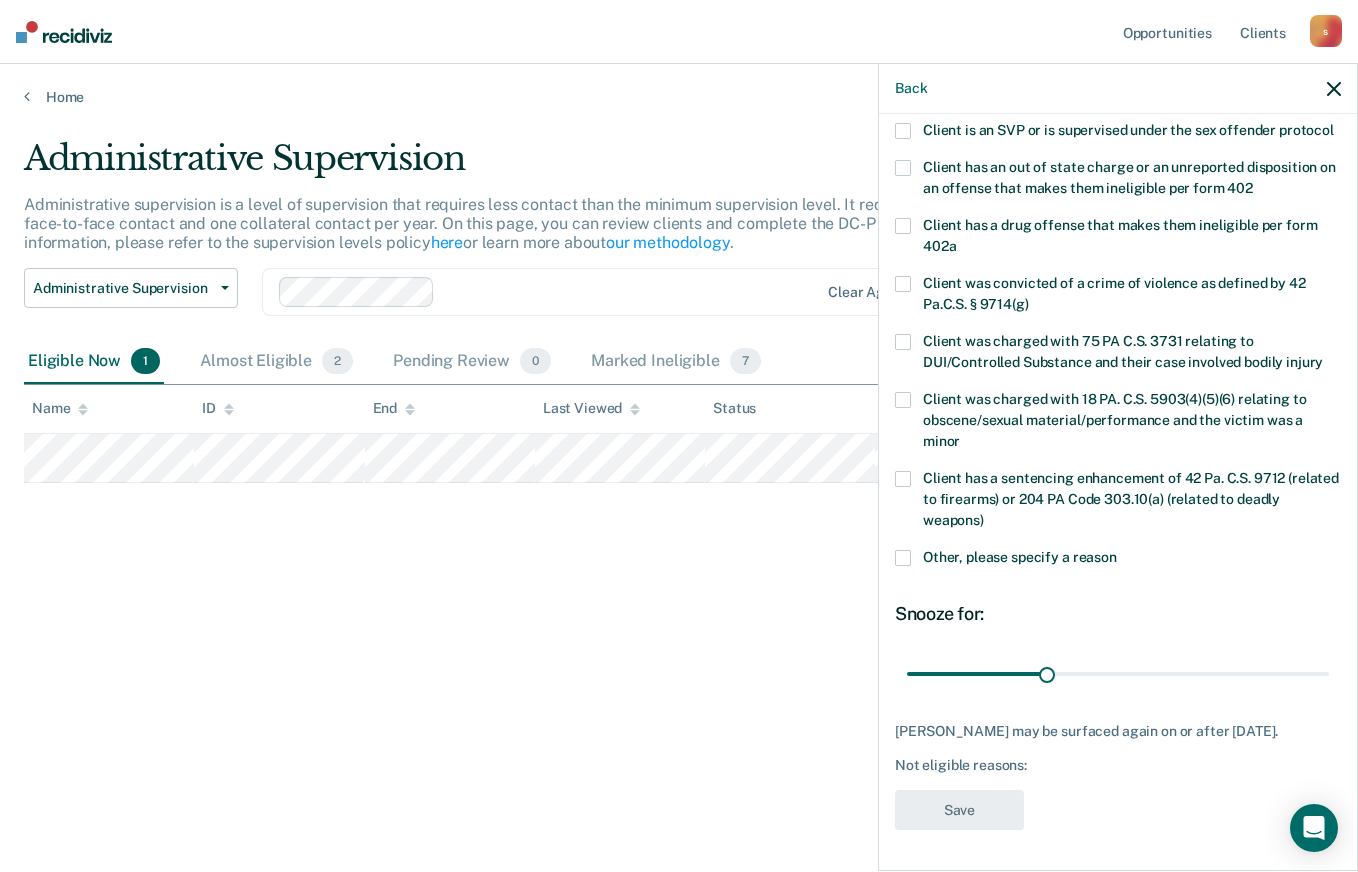 click on "Other, please specify a reason" at bounding box center [1020, 557] 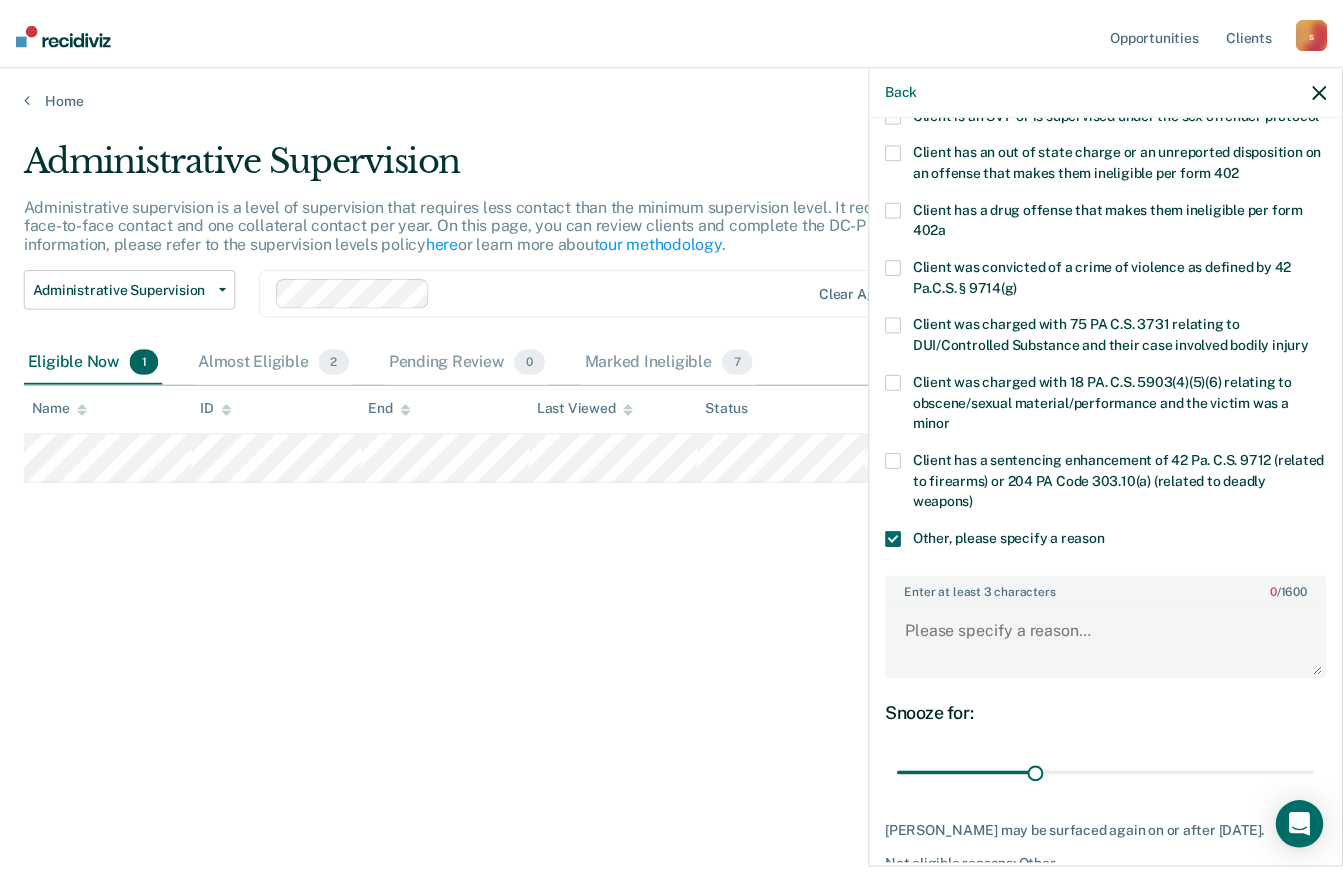 scroll, scrollTop: 404, scrollLeft: 0, axis: vertical 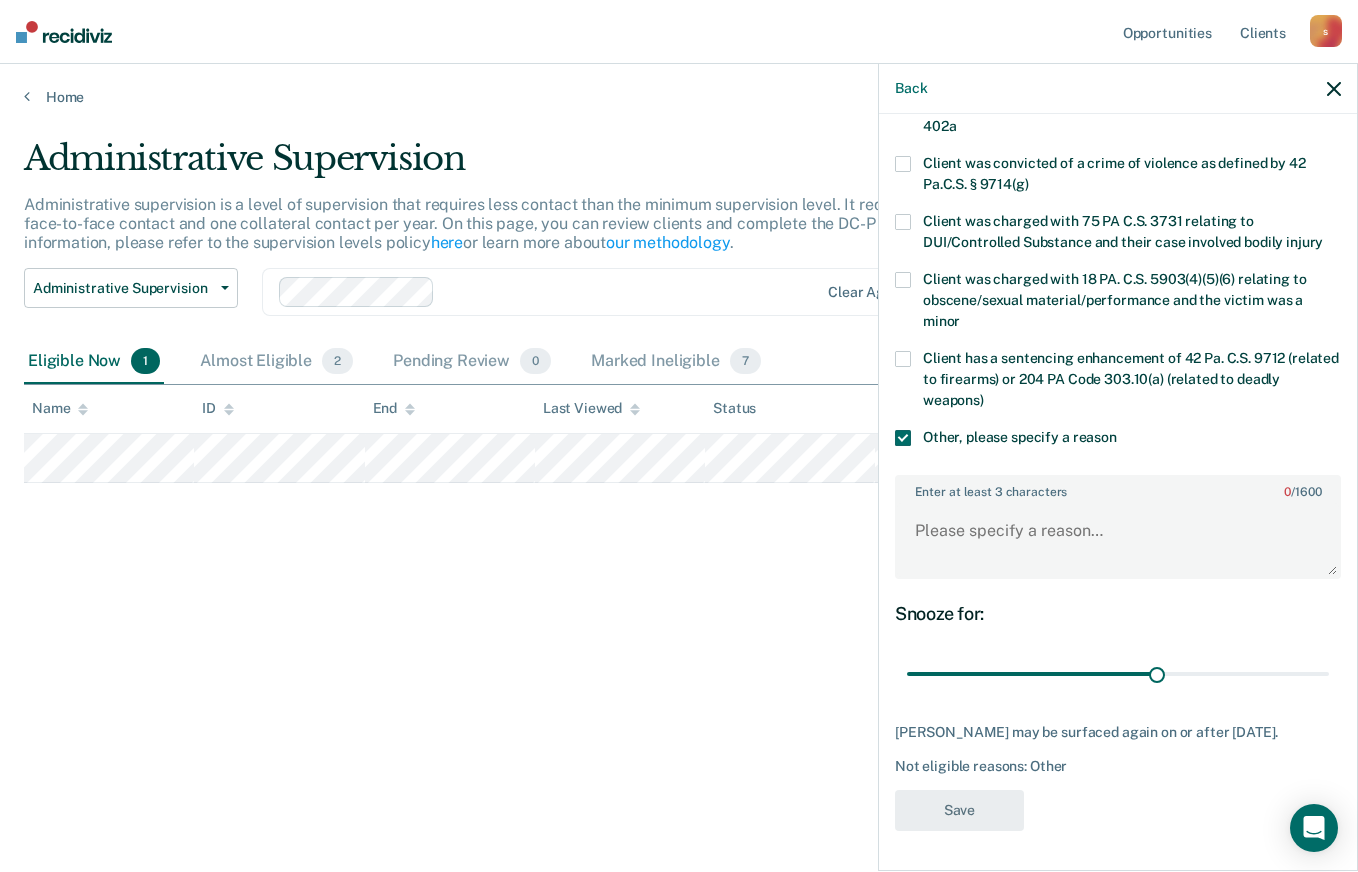 type on "90" 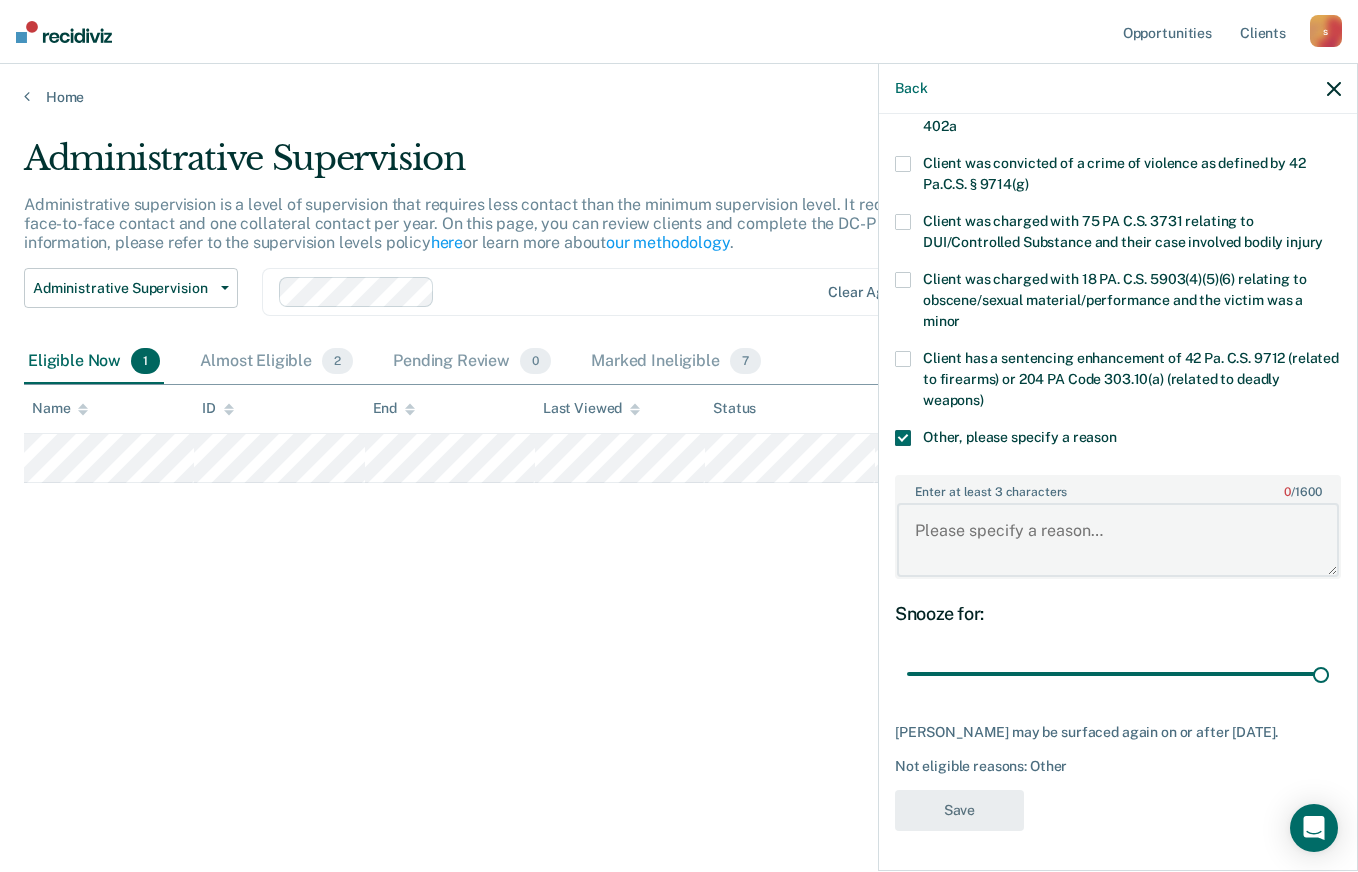 click on "Enter at least 3 characters 0  /  1600" at bounding box center (1118, 540) 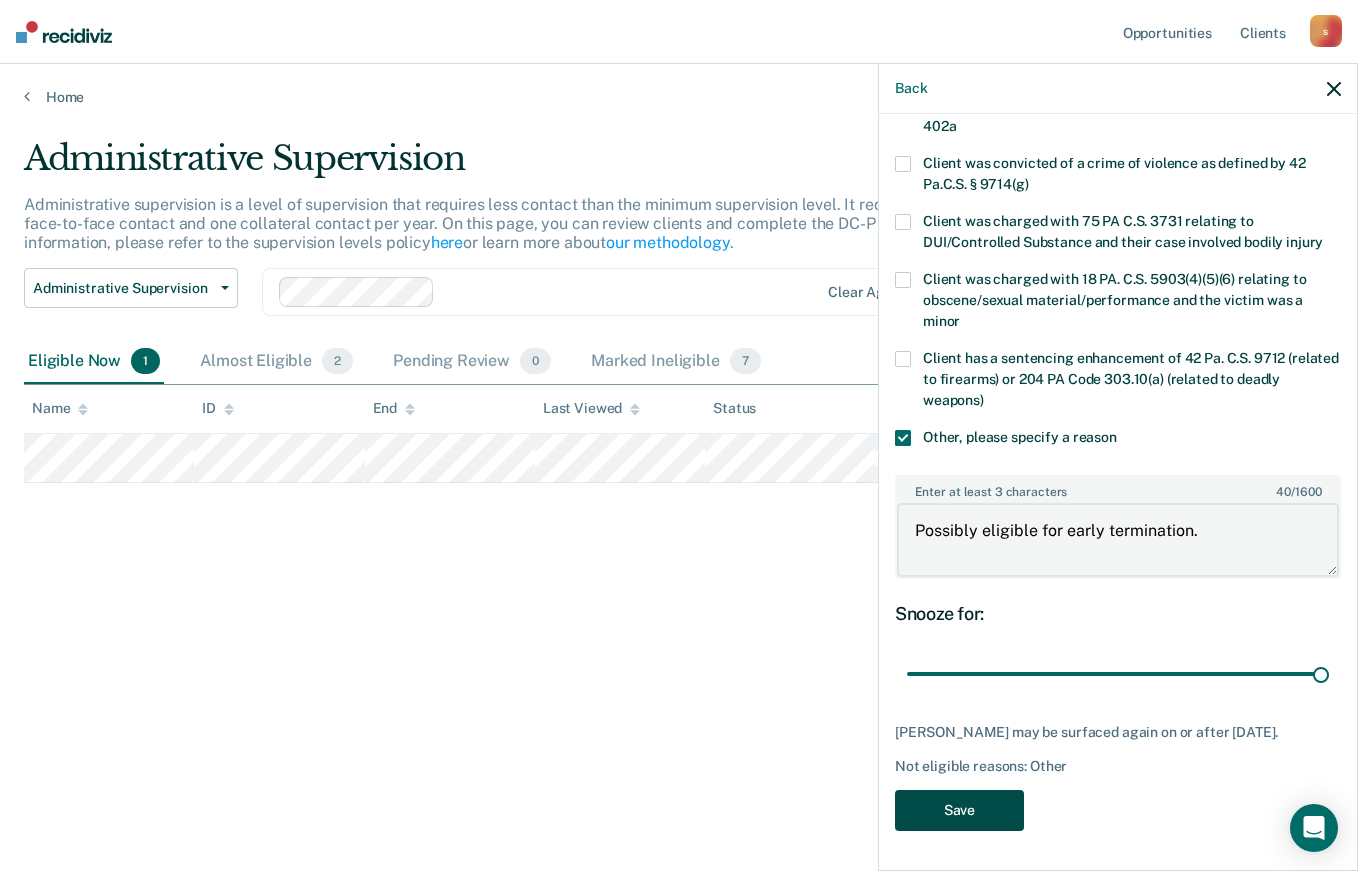 type on "Possibly eligible for early termination." 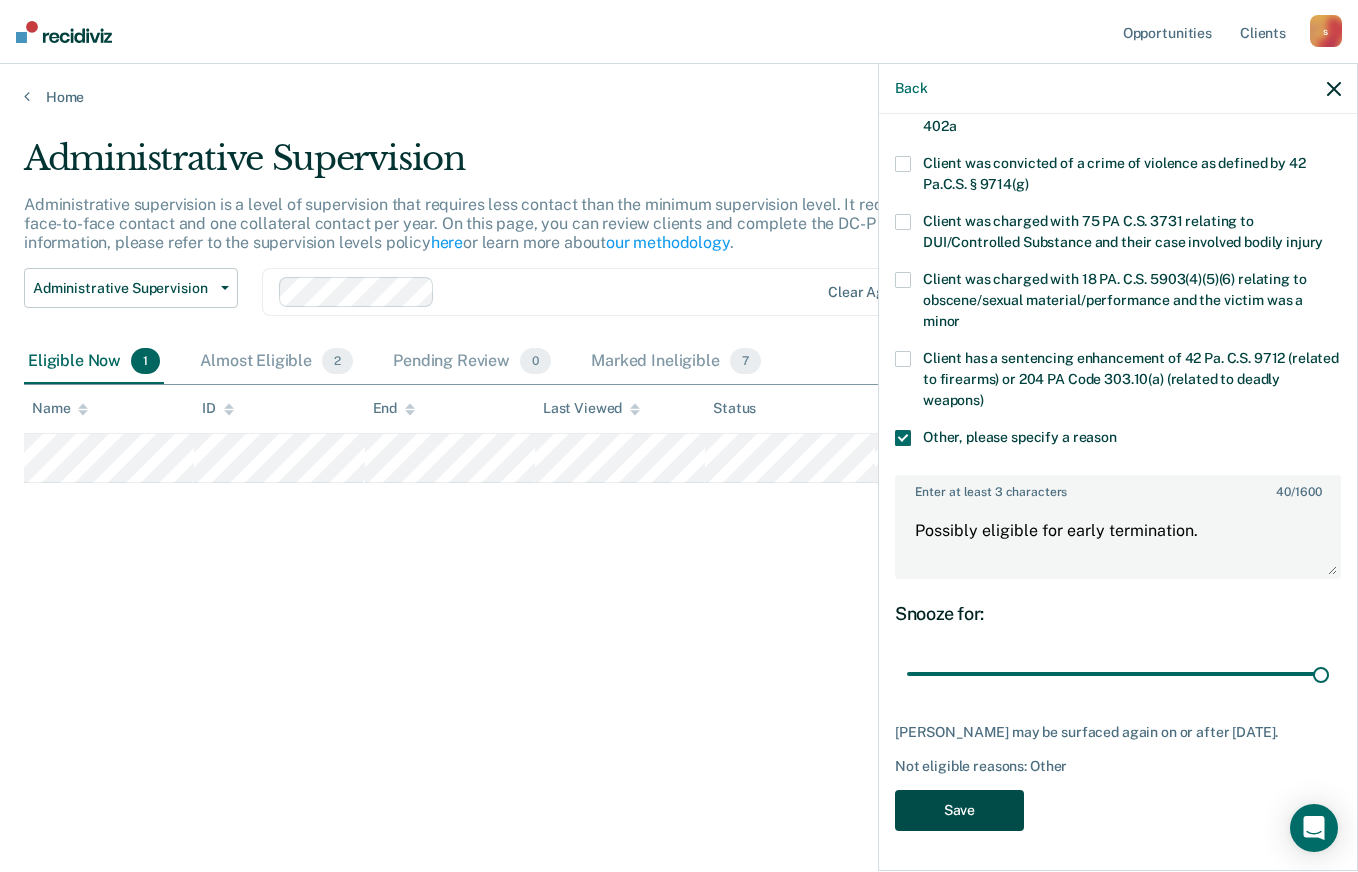 click on "Save" at bounding box center [959, 810] 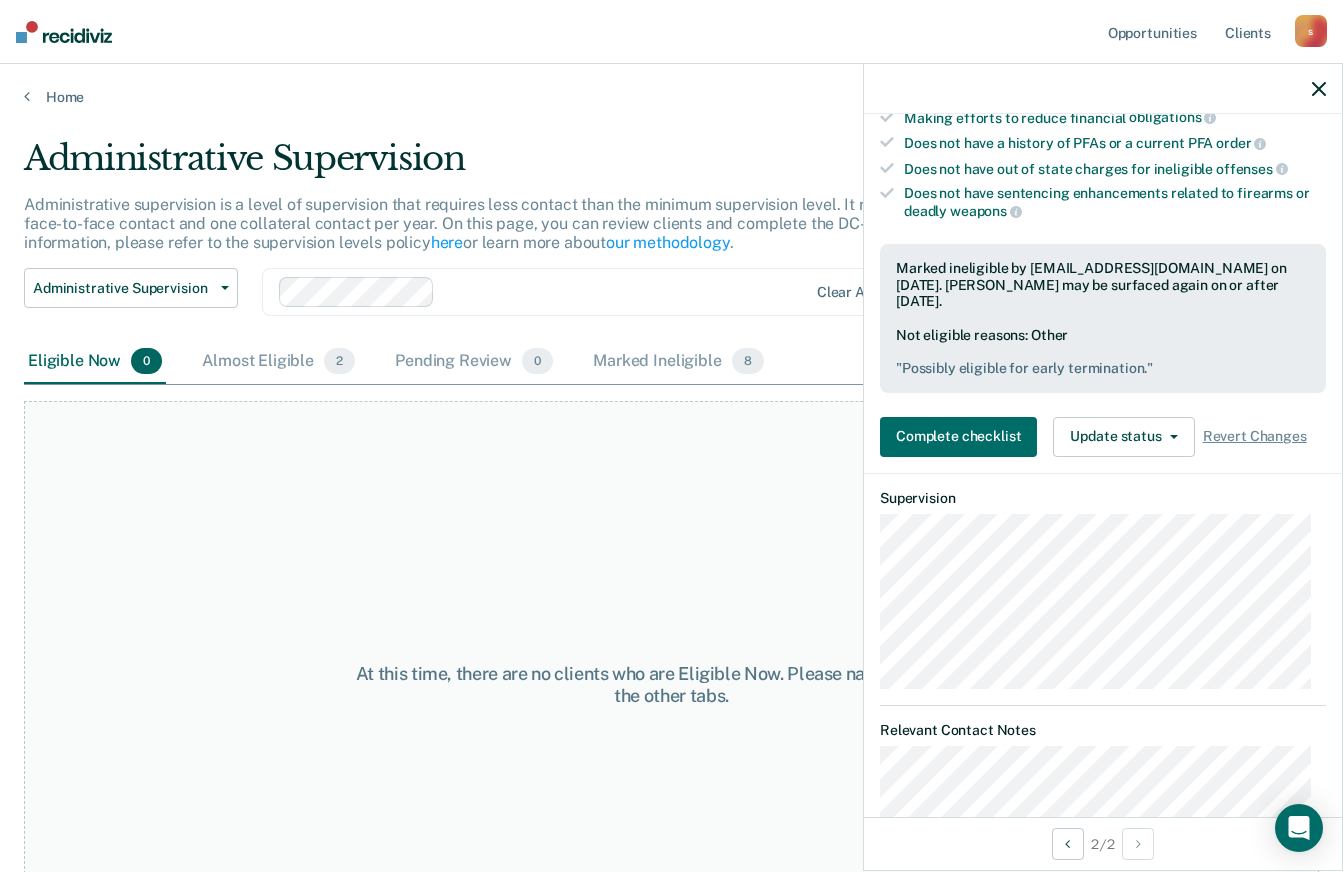 click on "At this time, there are no clients who are Eligible Now. Please navigate to one of the other tabs." at bounding box center [671, 685] 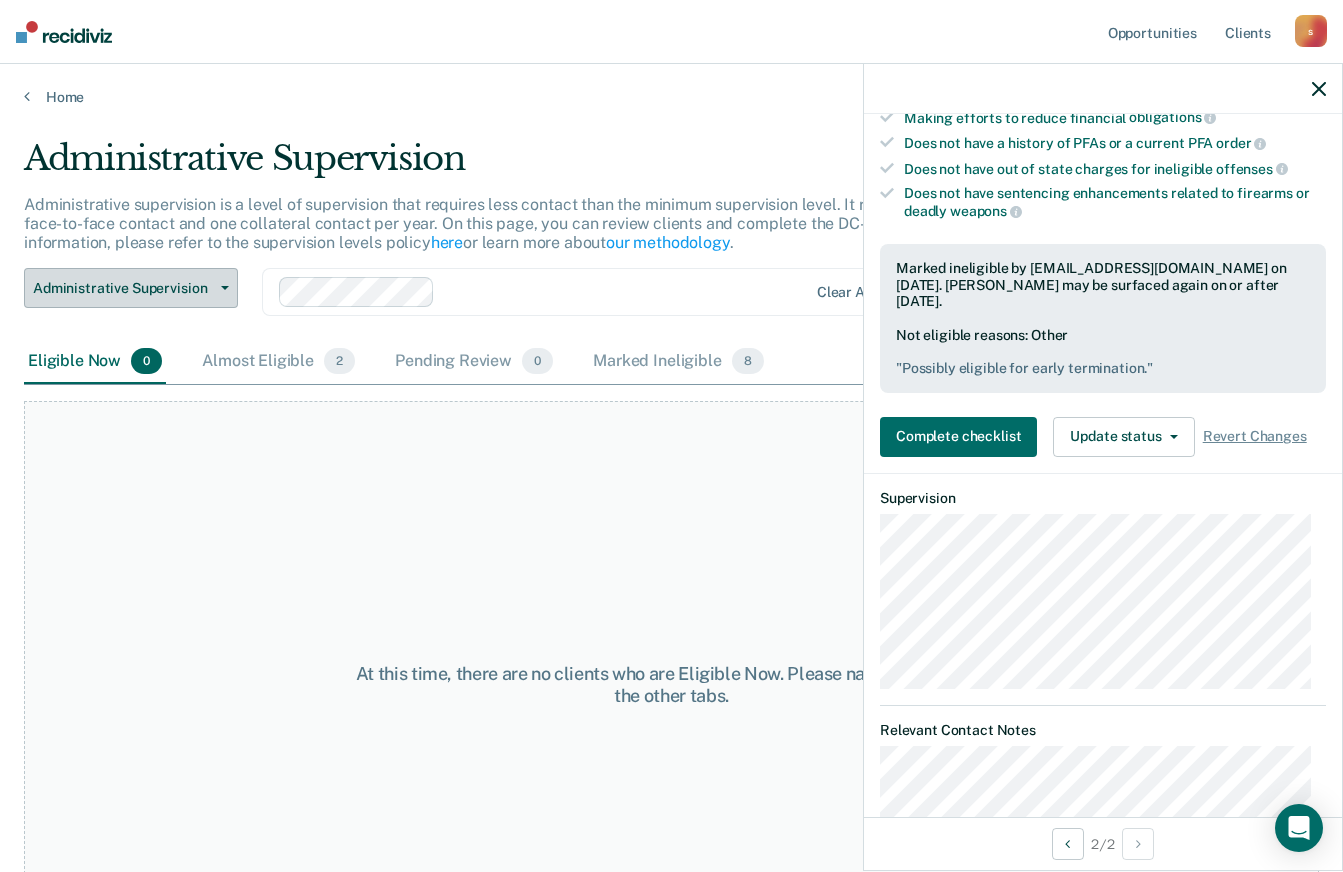 click 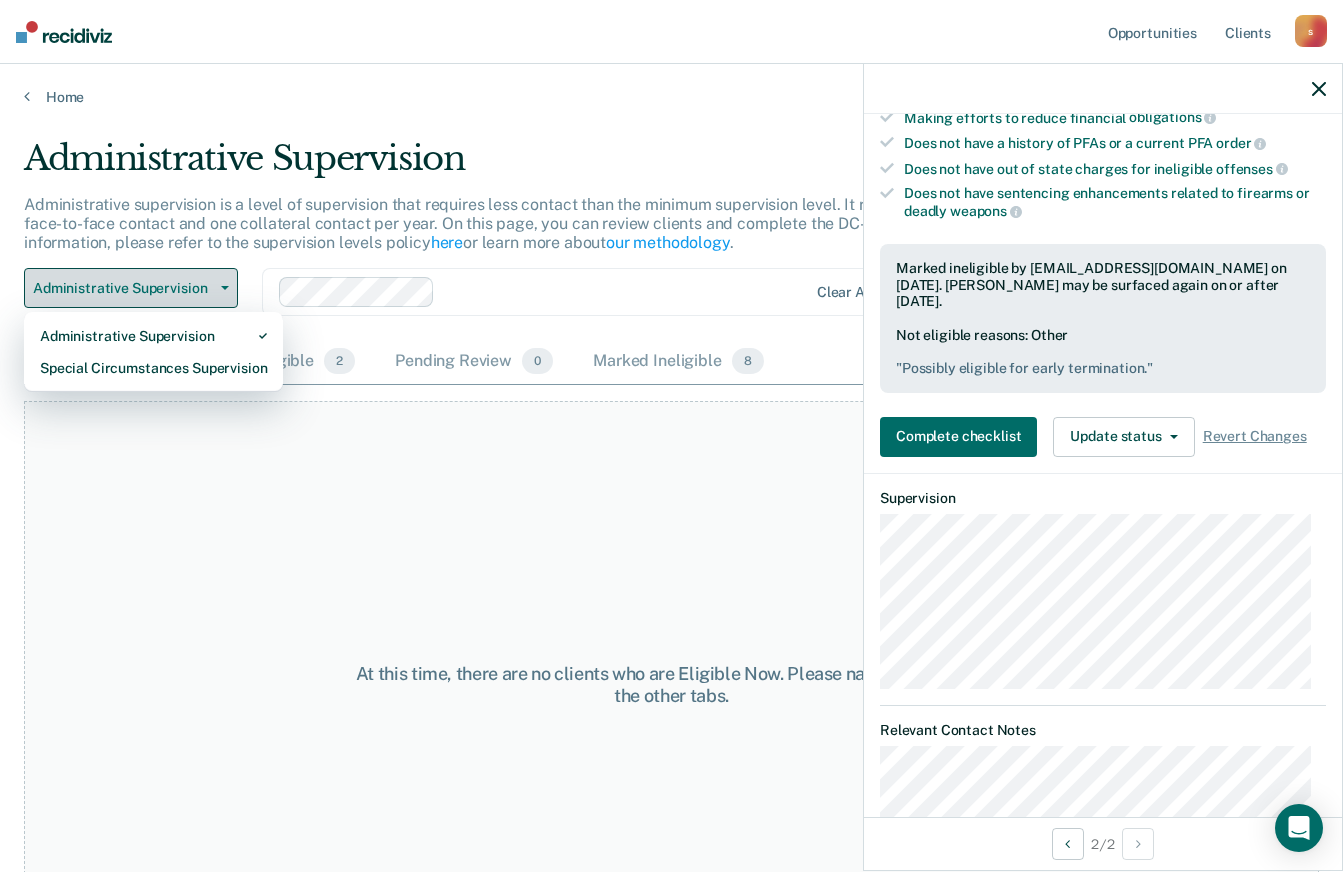 click on "Special Circumstances Supervision" at bounding box center [153, 368] 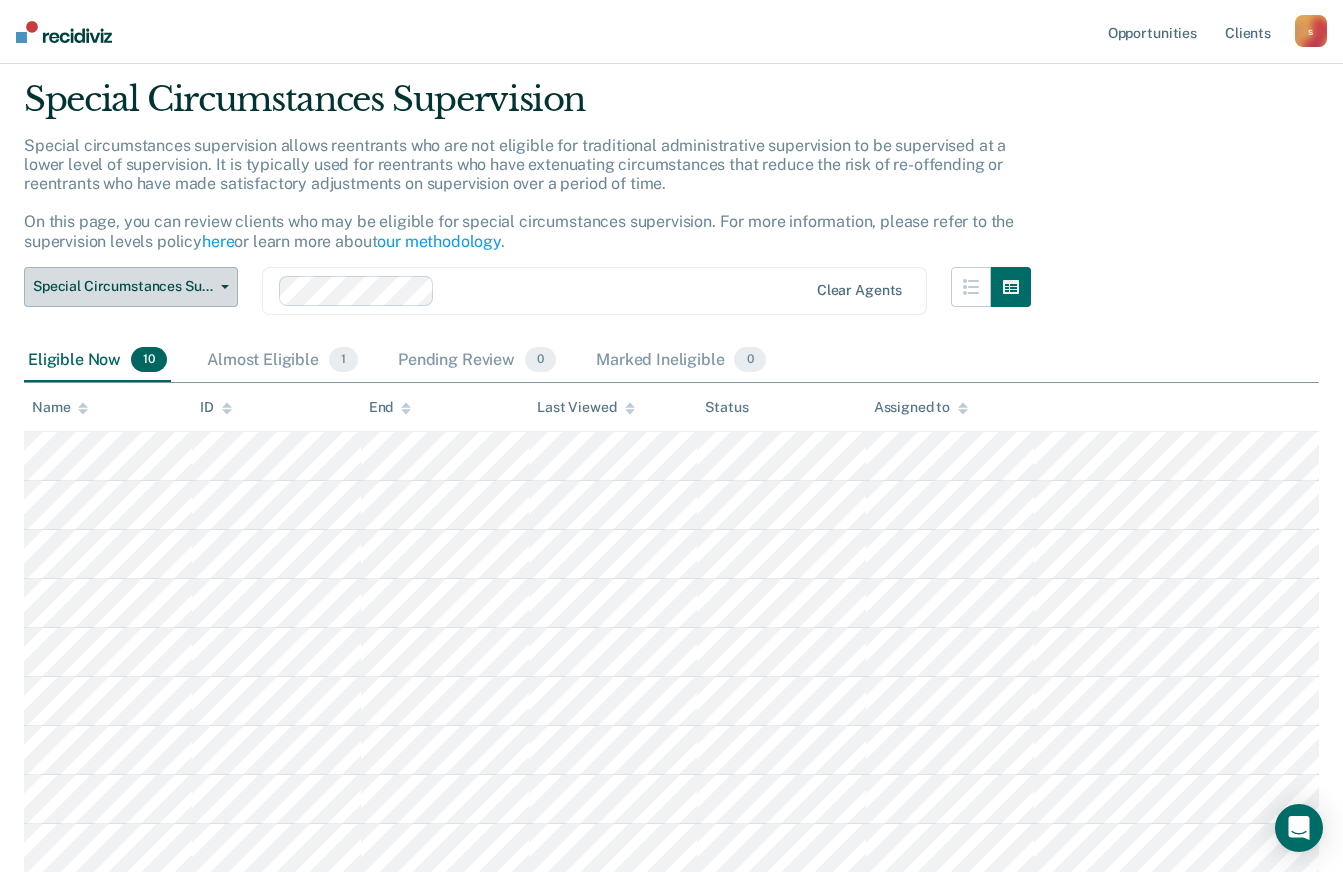 scroll, scrollTop: 67, scrollLeft: 0, axis: vertical 